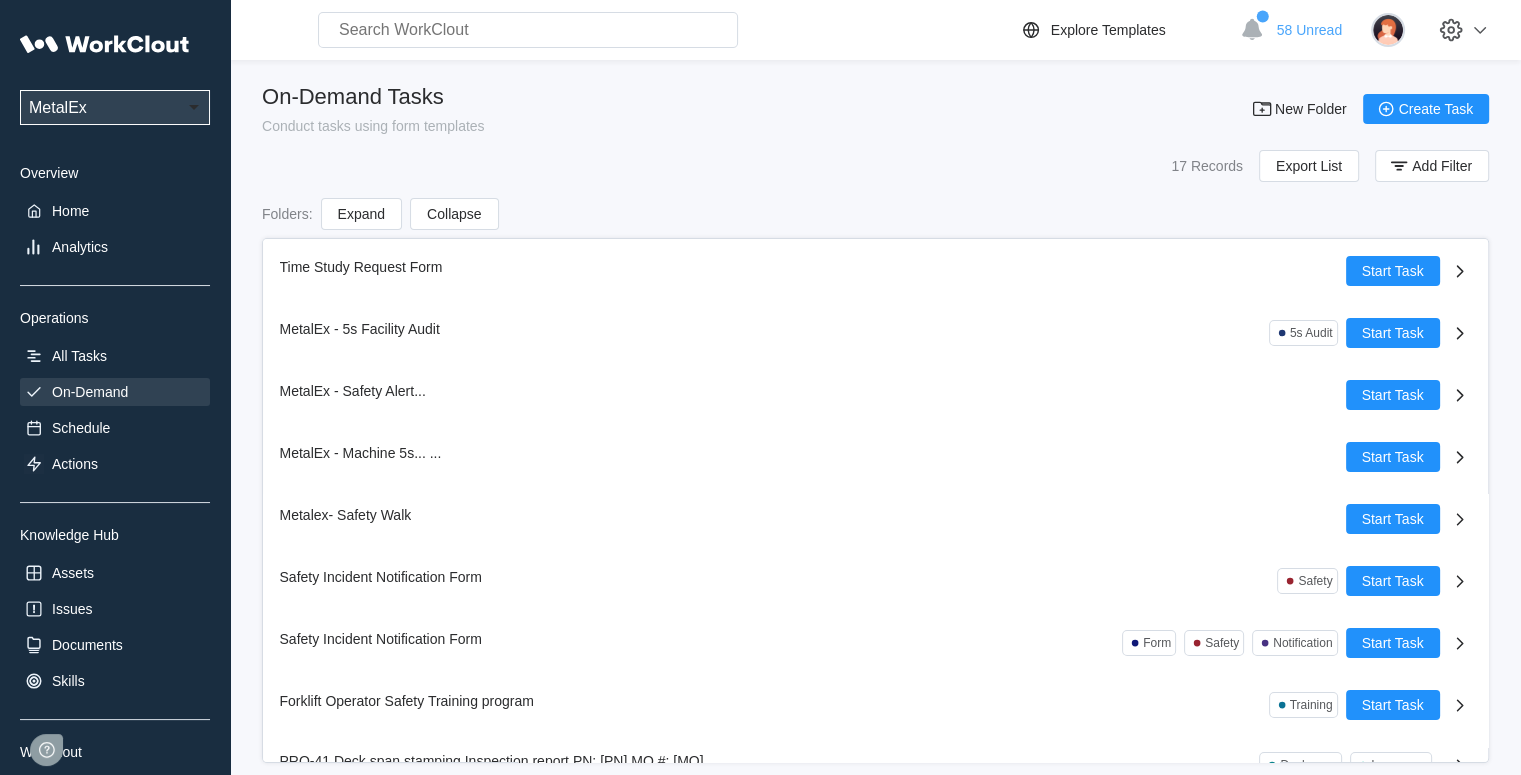 scroll, scrollTop: 0, scrollLeft: 0, axis: both 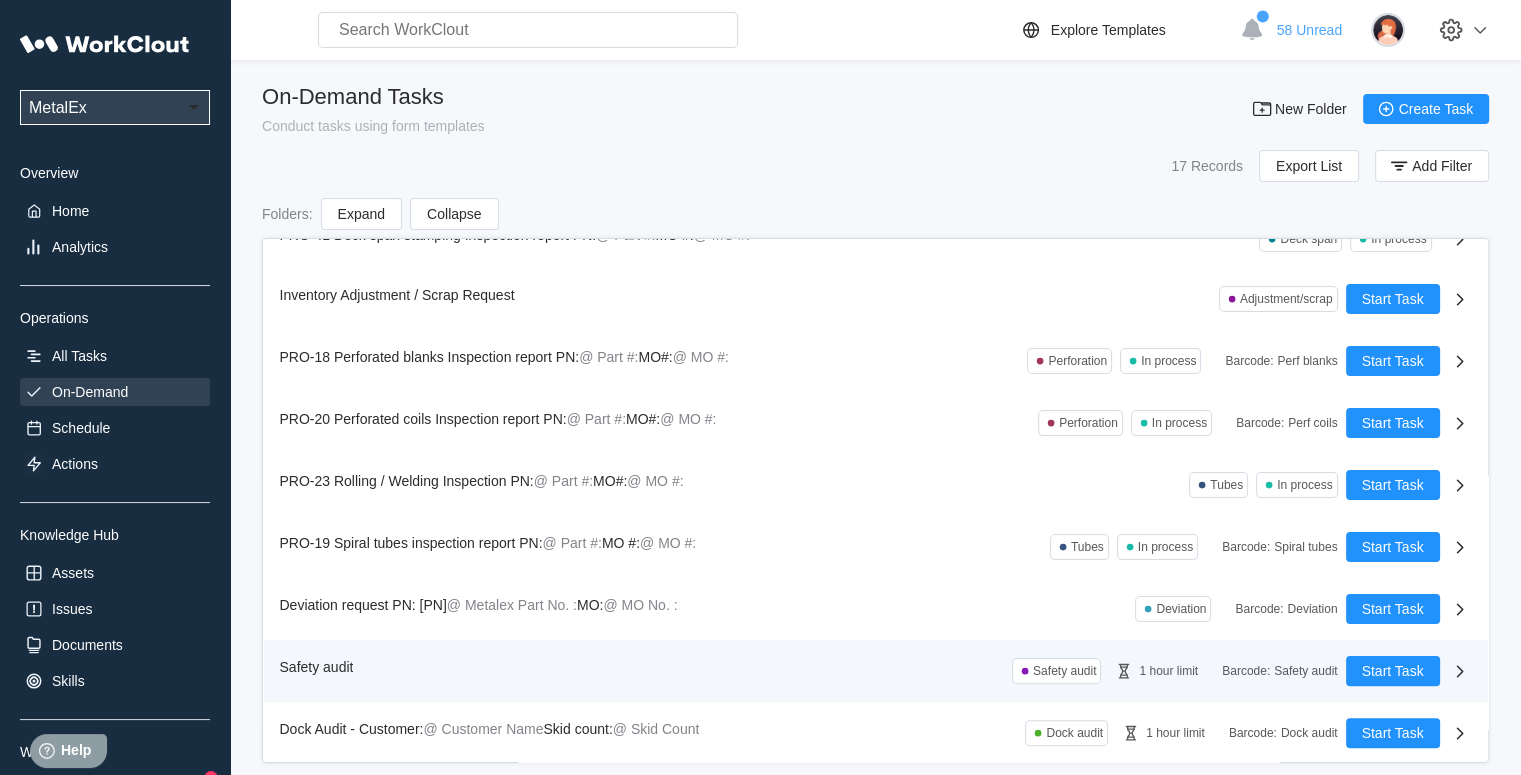 click on "Safety audit" at bounding box center [317, 667] 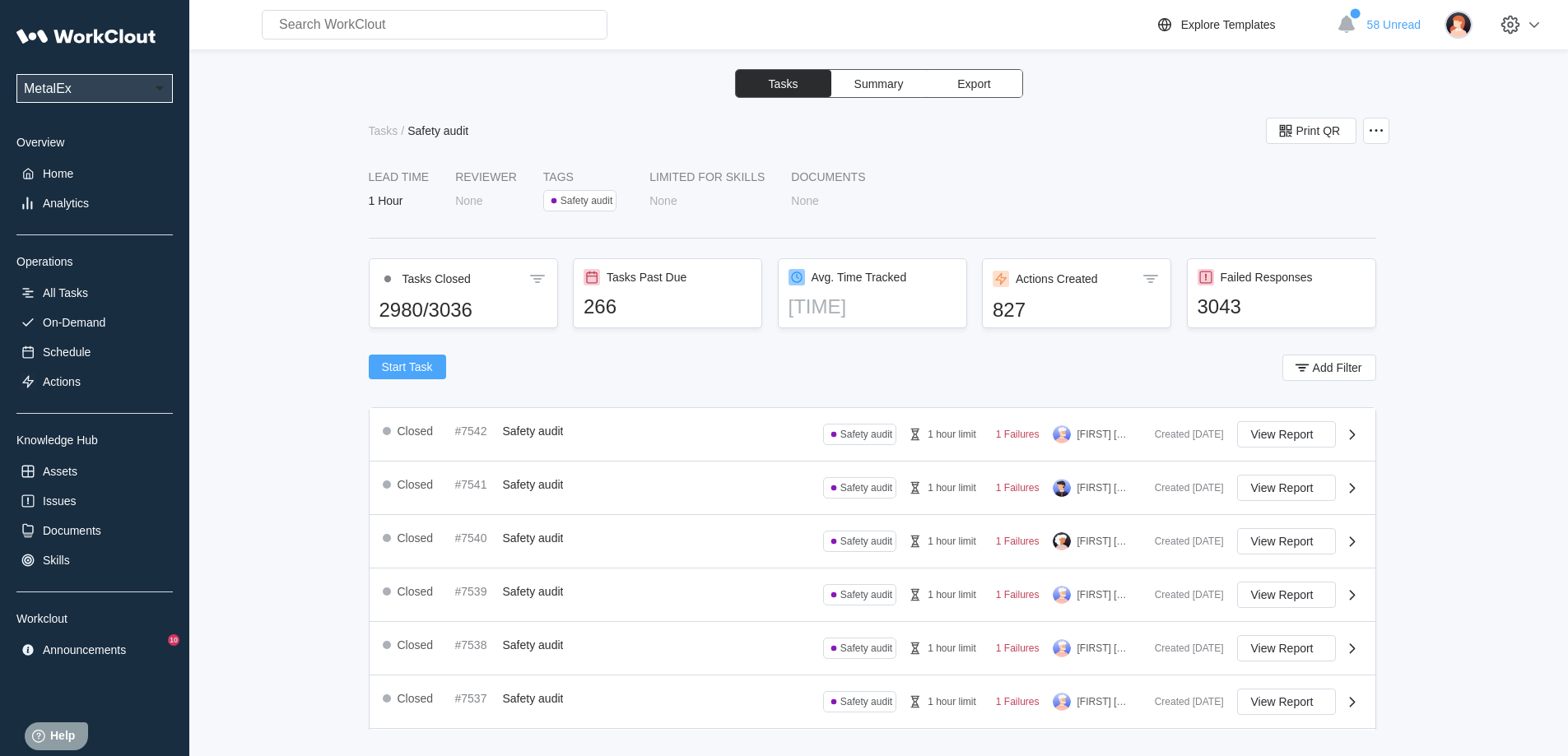 click on "Start Task" at bounding box center (407, 367) 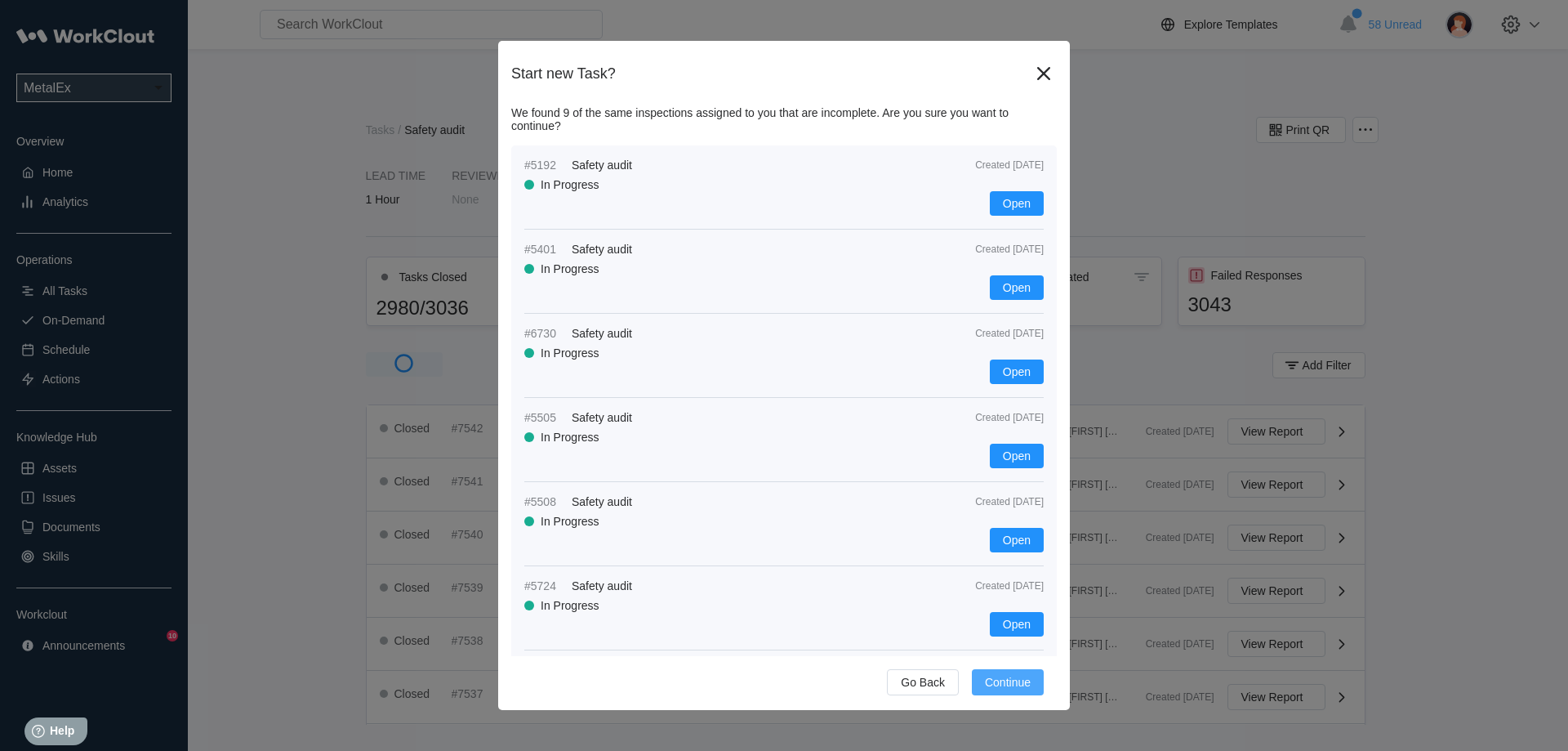 click on "Continue" at bounding box center [1008, 682] 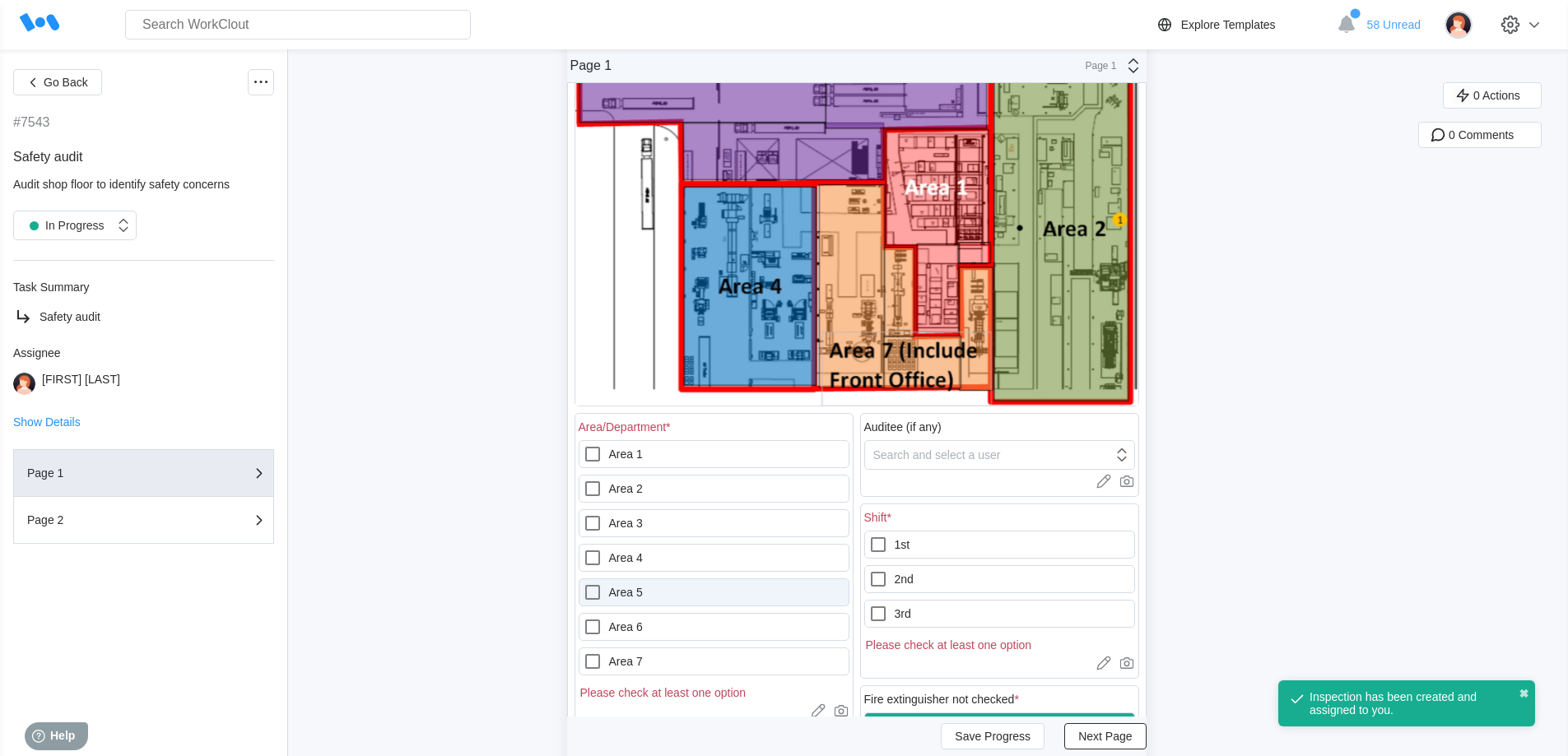 scroll, scrollTop: 411, scrollLeft: 0, axis: vertical 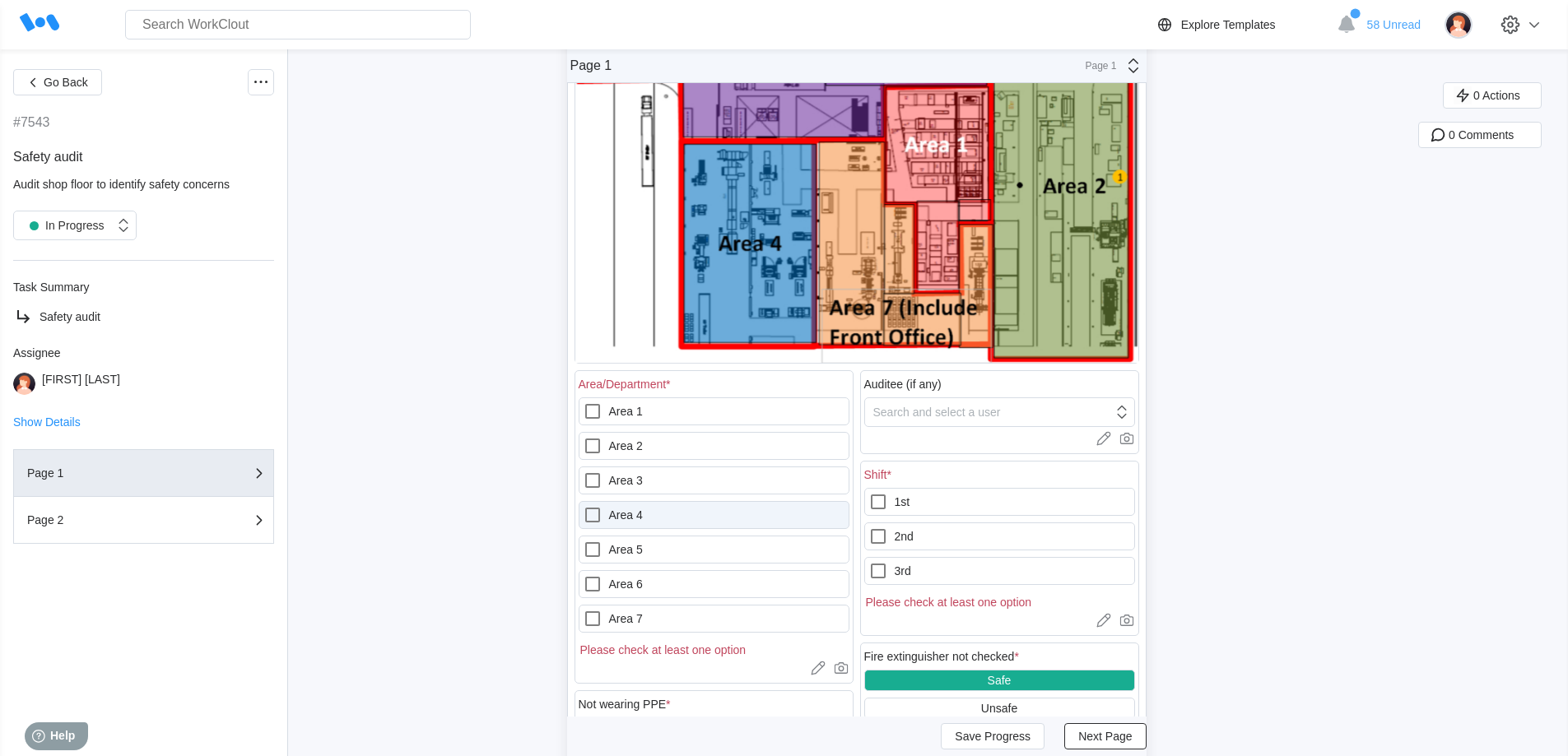 click 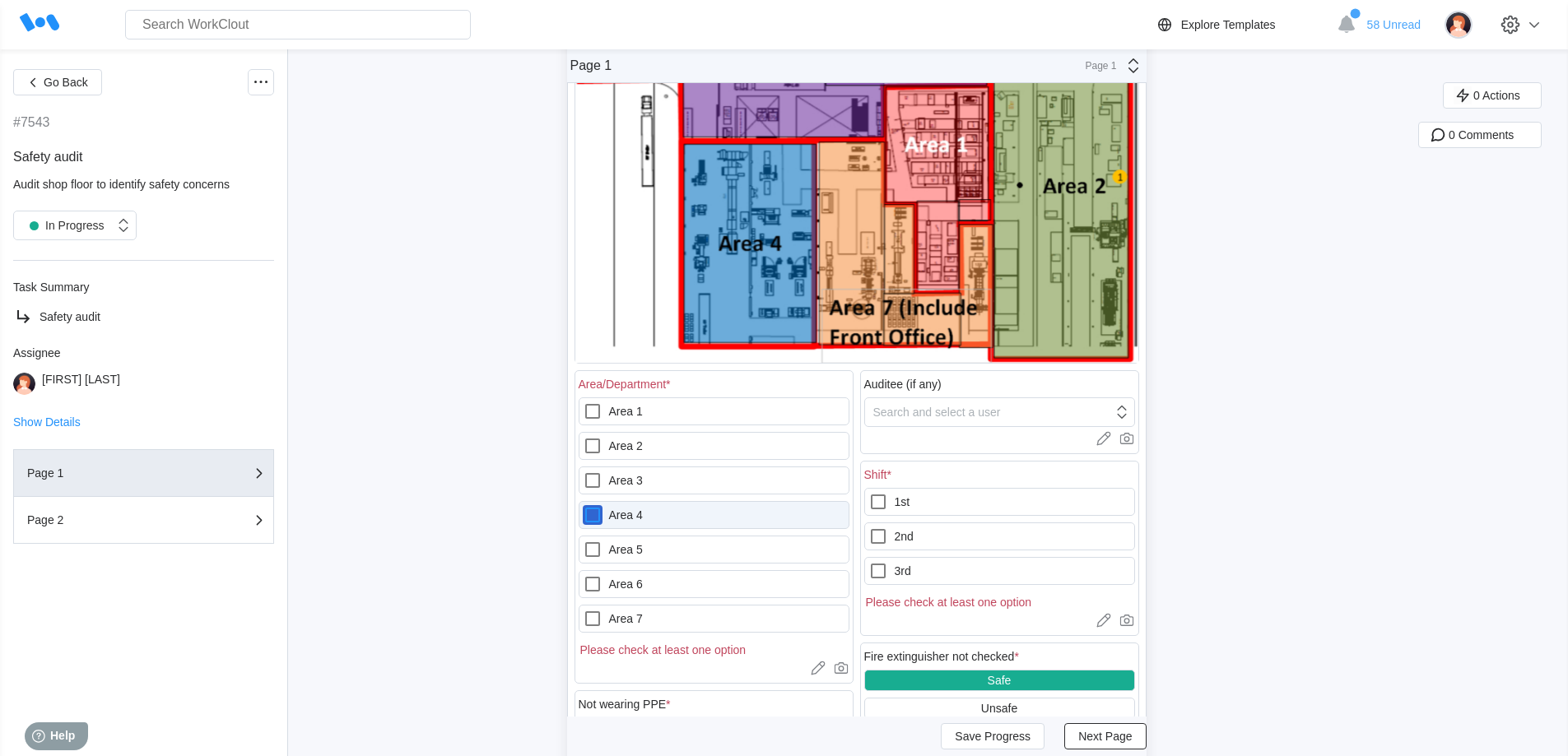 click on "Area 4" at bounding box center [583, 505] 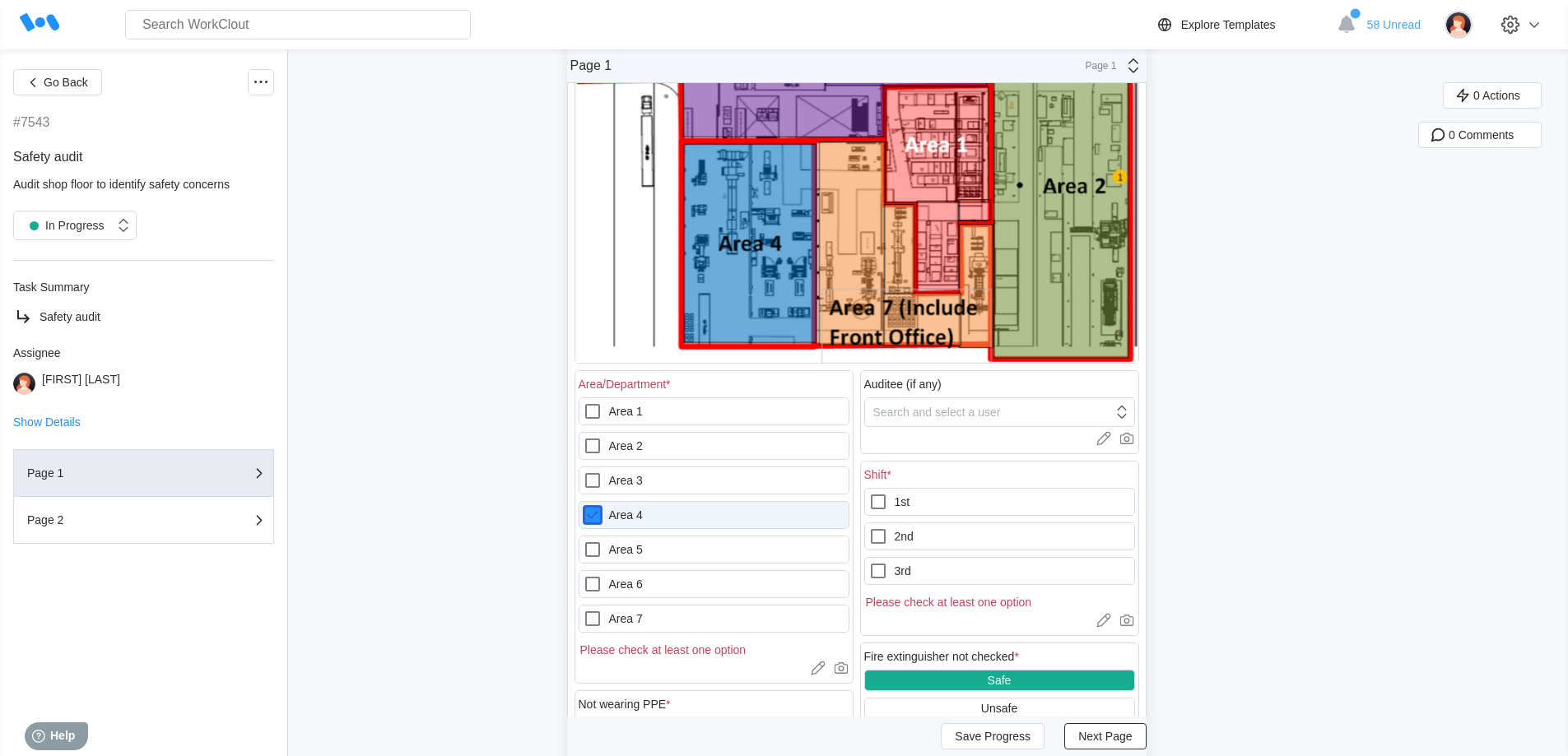 checkbox on "true" 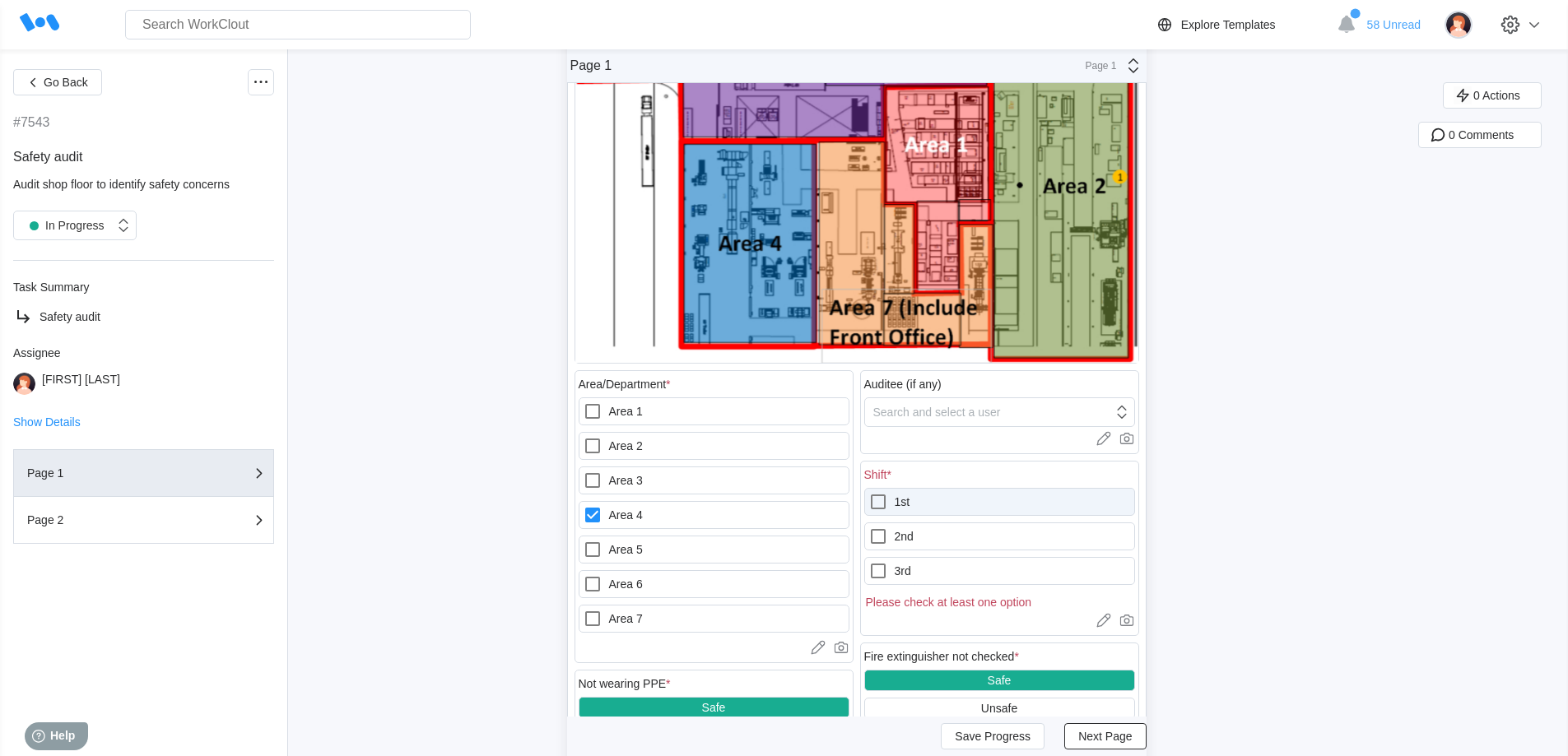 click at bounding box center [882, 502] 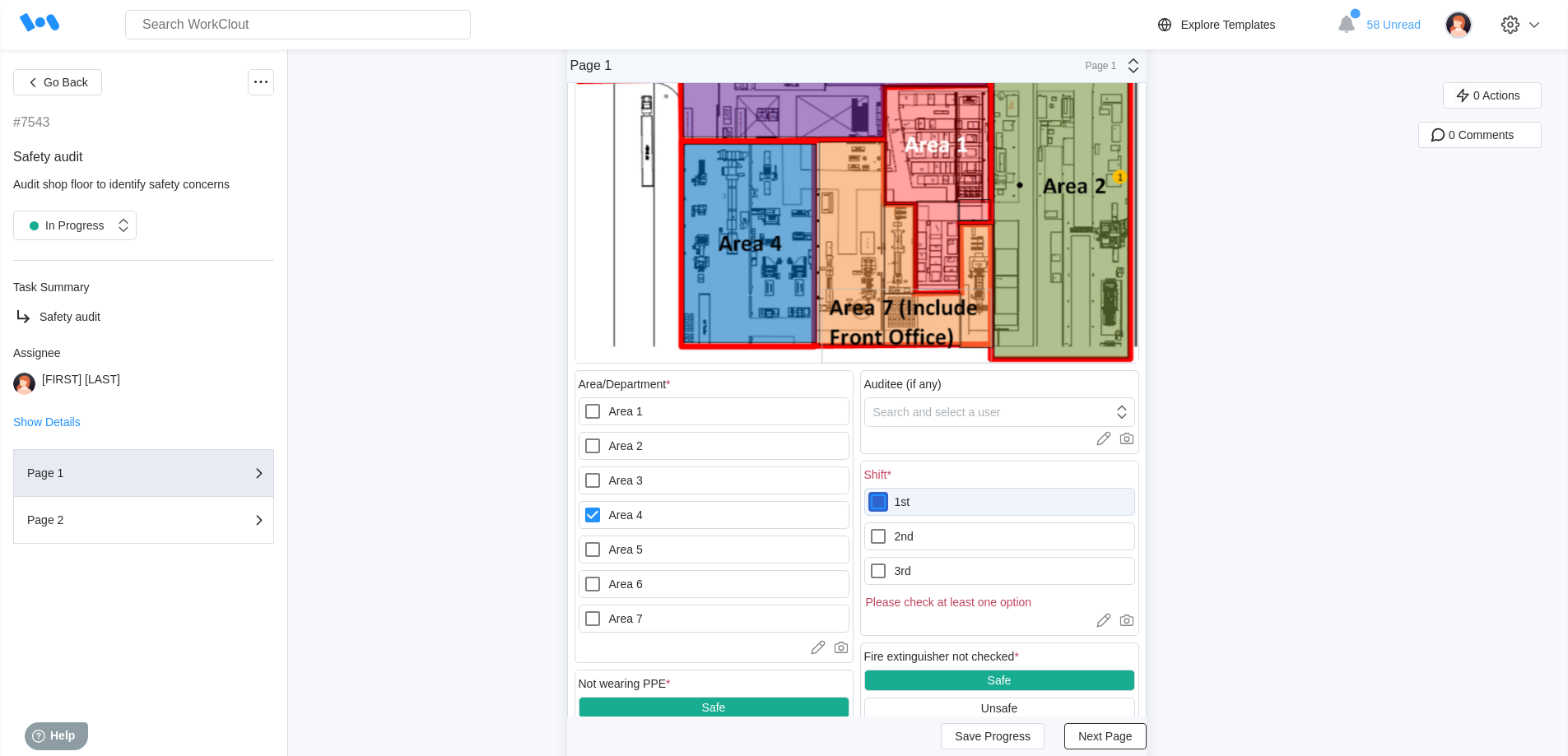 click on "1st" at bounding box center (868, 492) 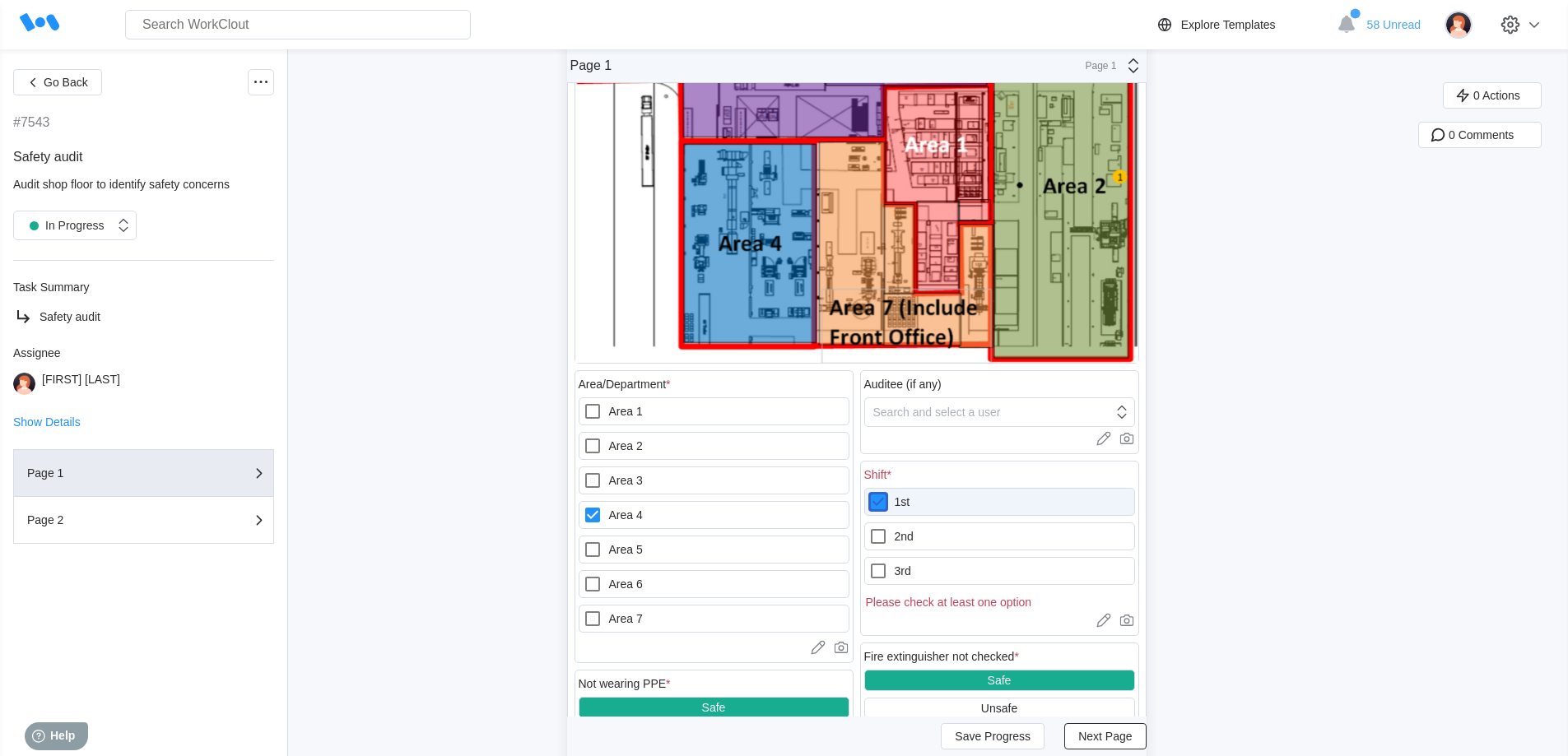 checkbox on "true" 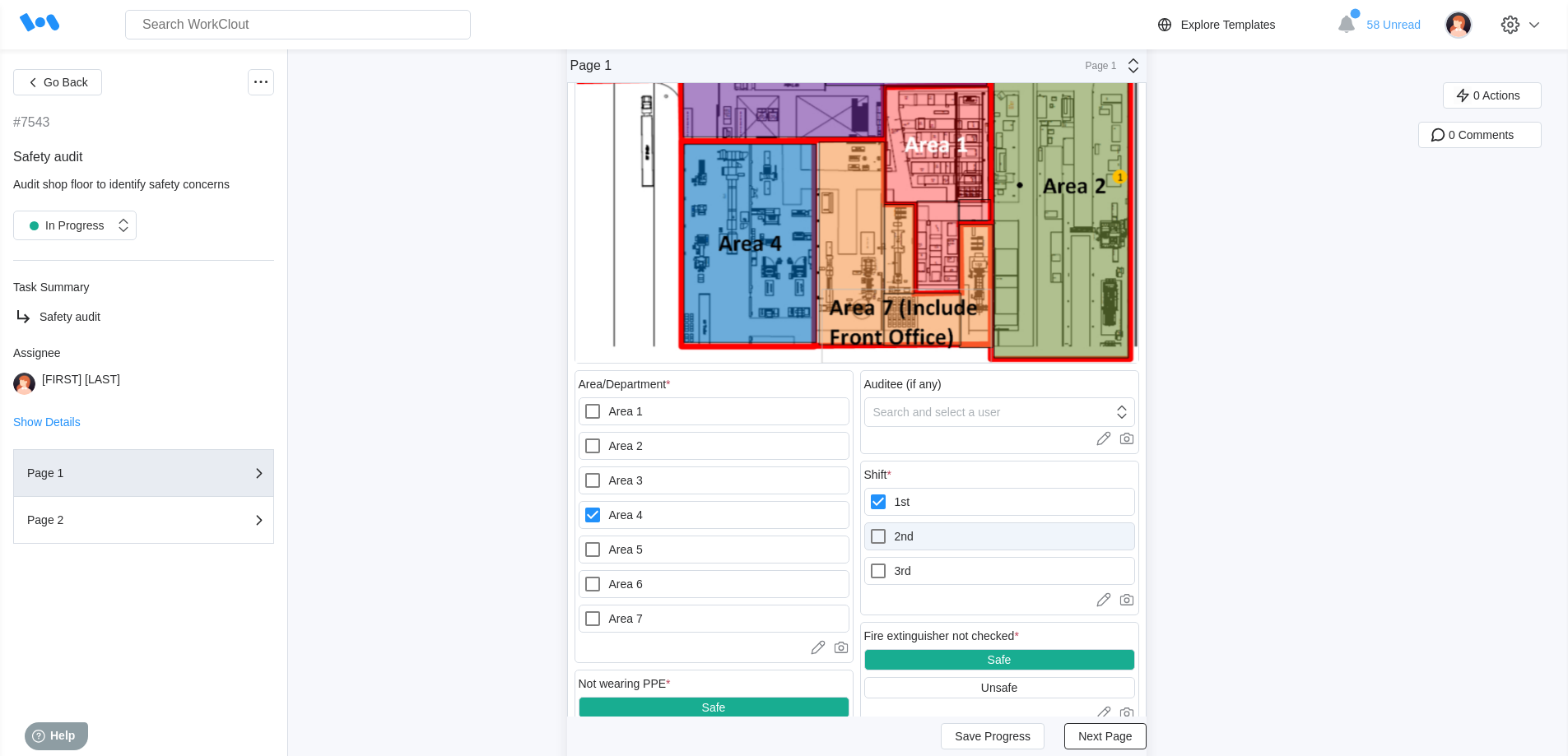 click 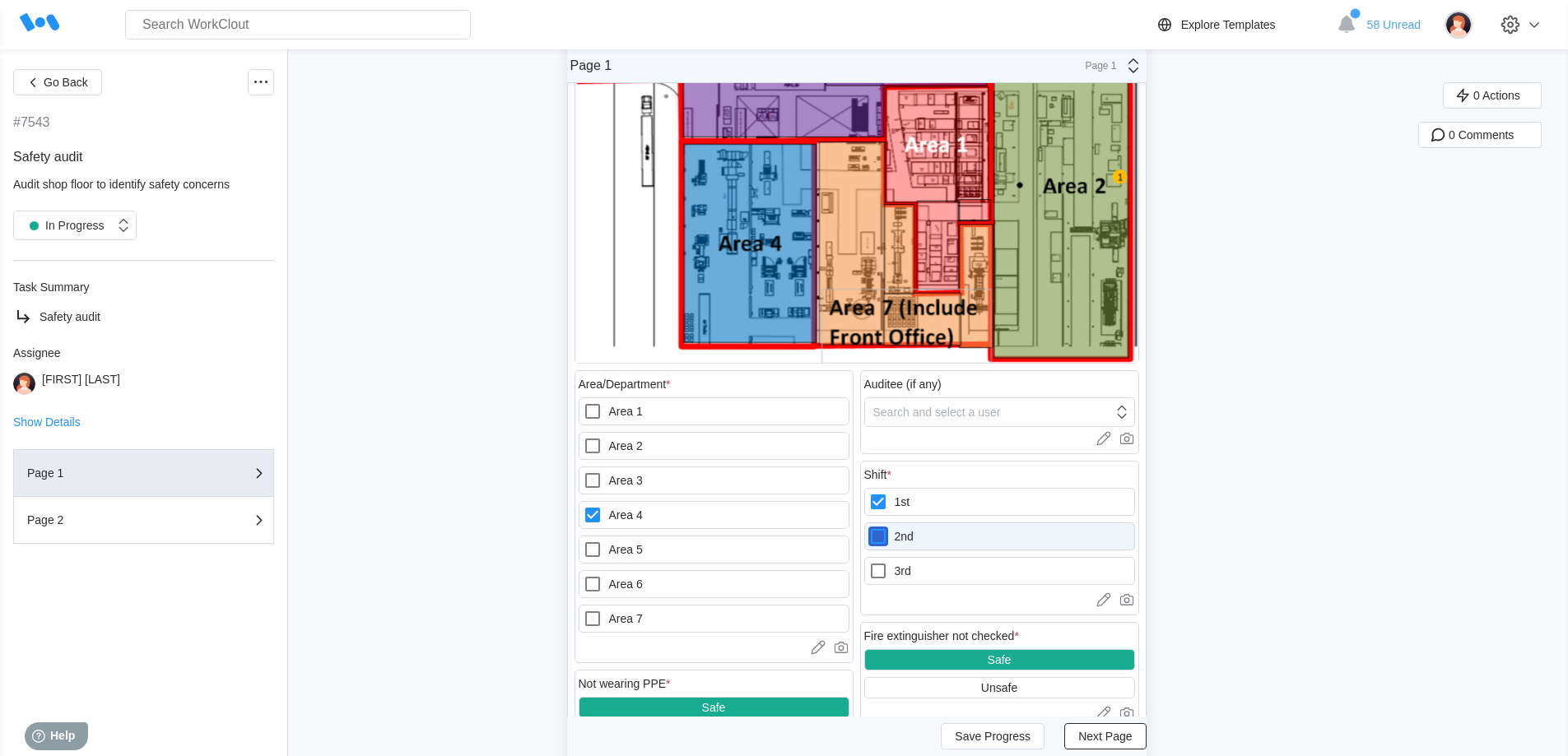 click on "2nd" at bounding box center [868, 526] 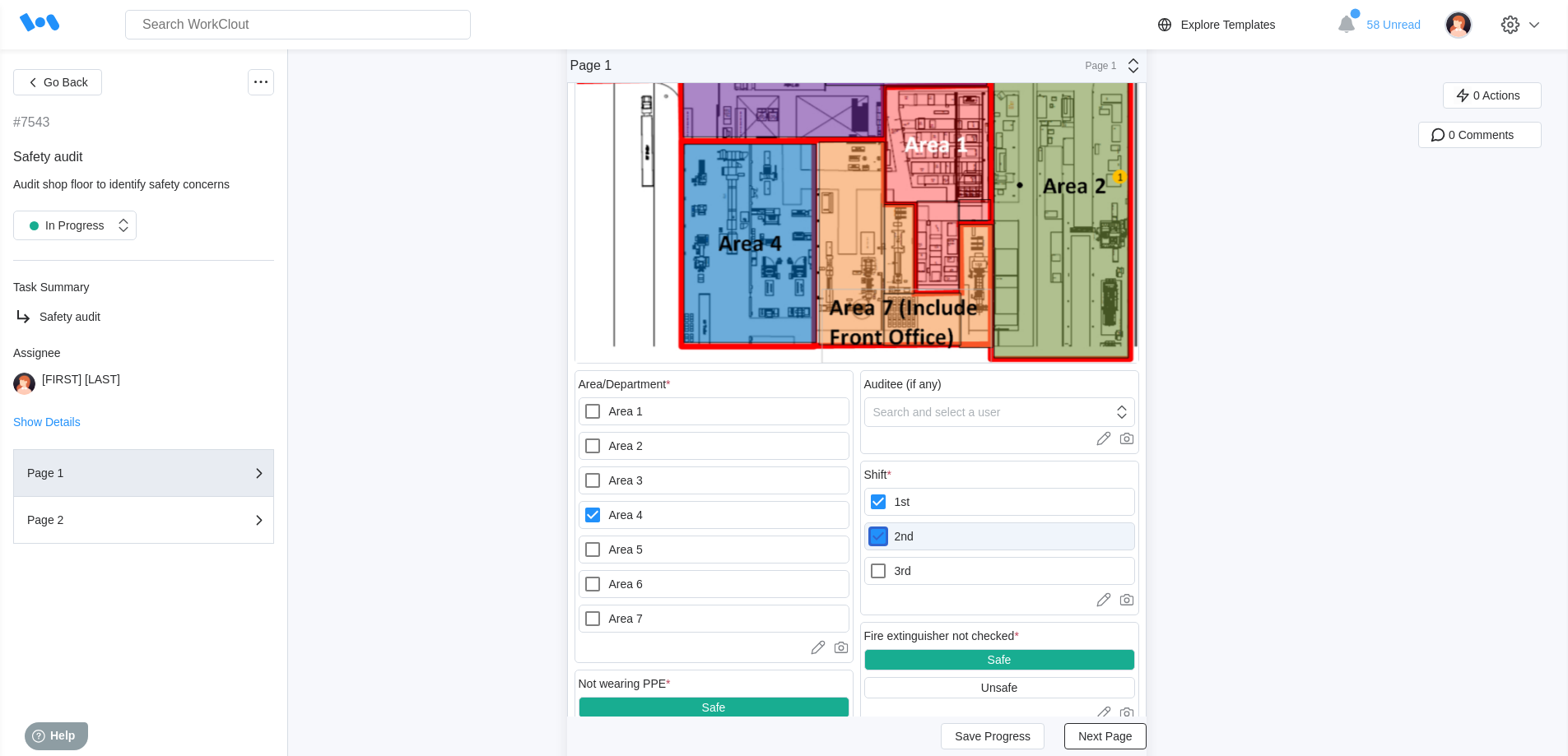 checkbox on "true" 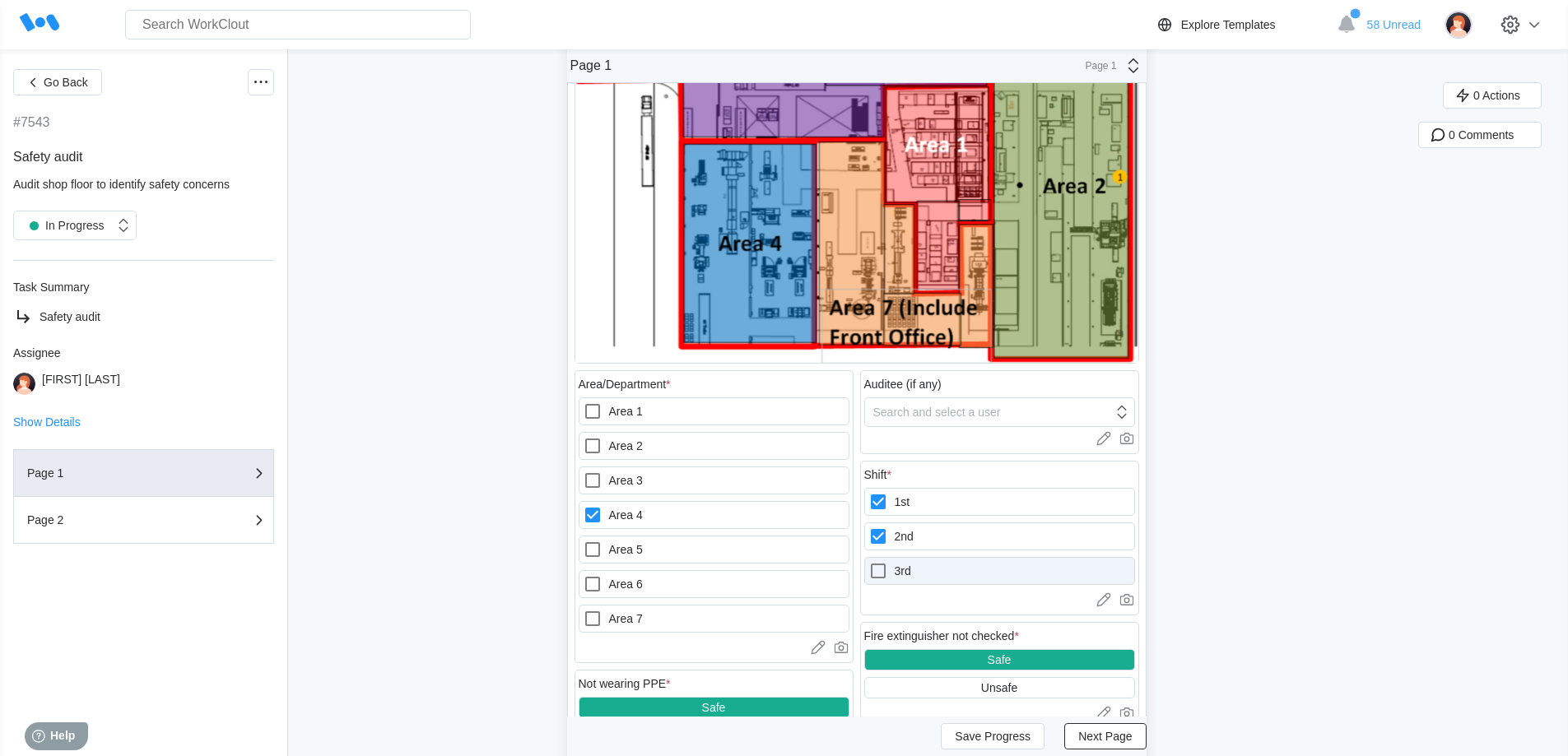 click 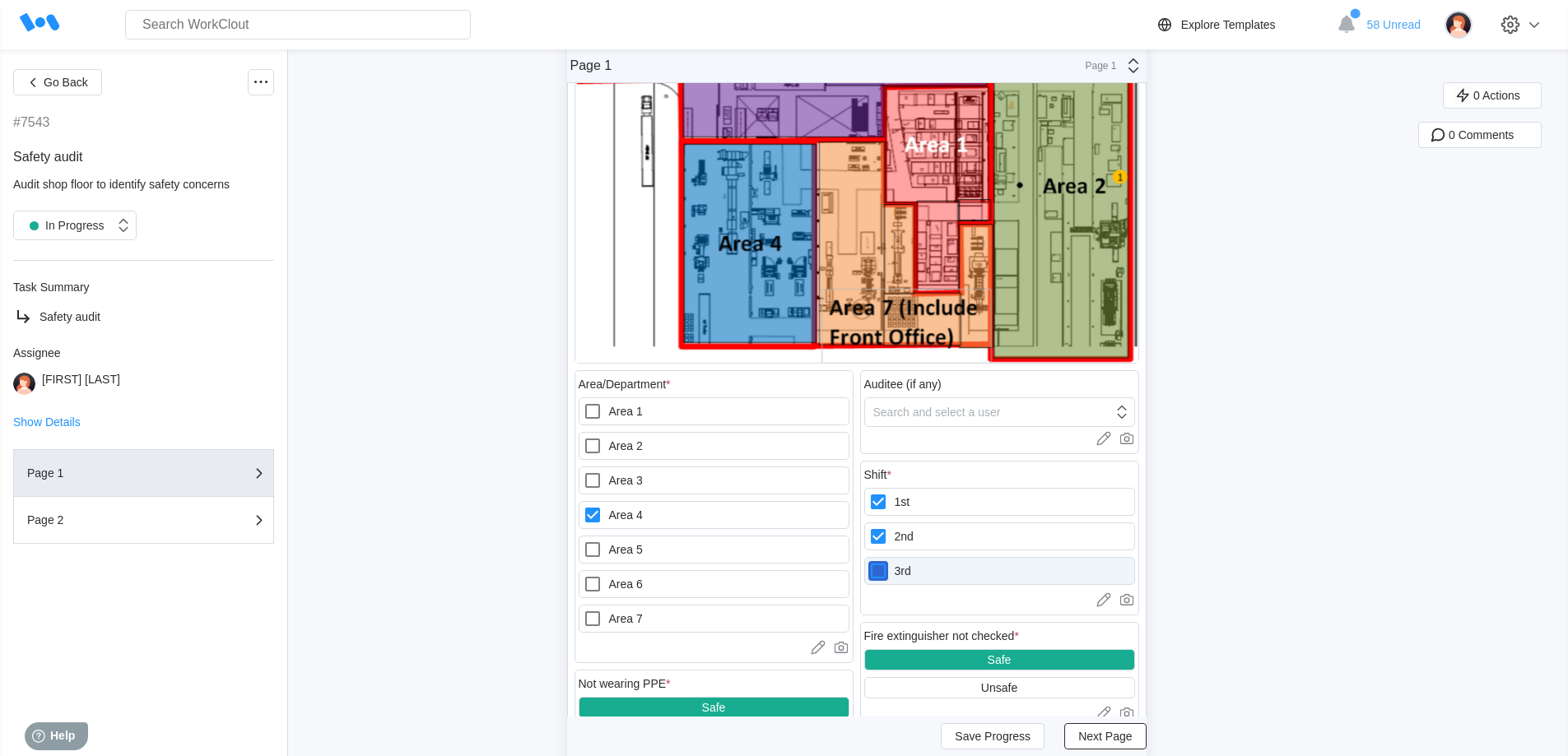 click on "3rd" at bounding box center (868, 561) 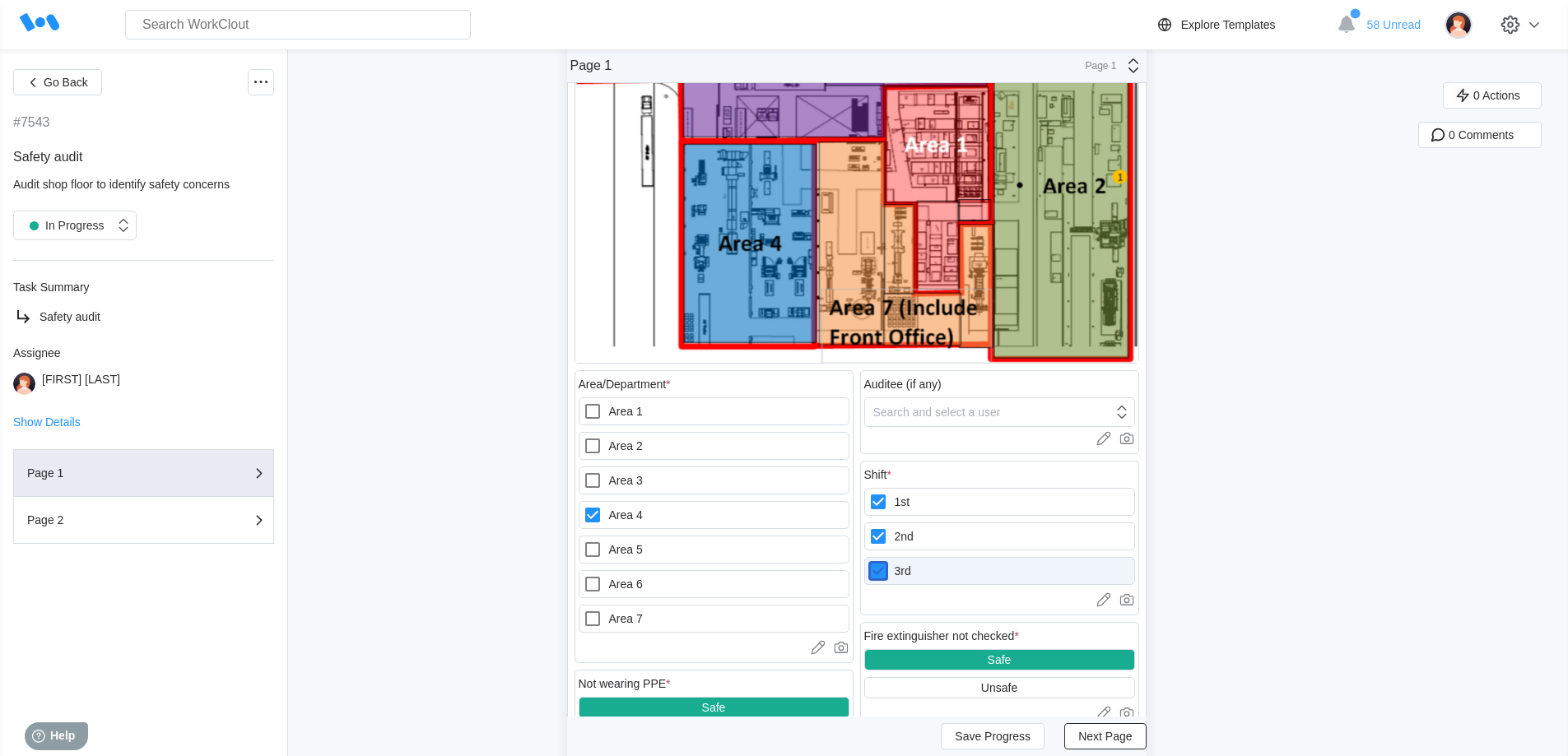 checkbox on "true" 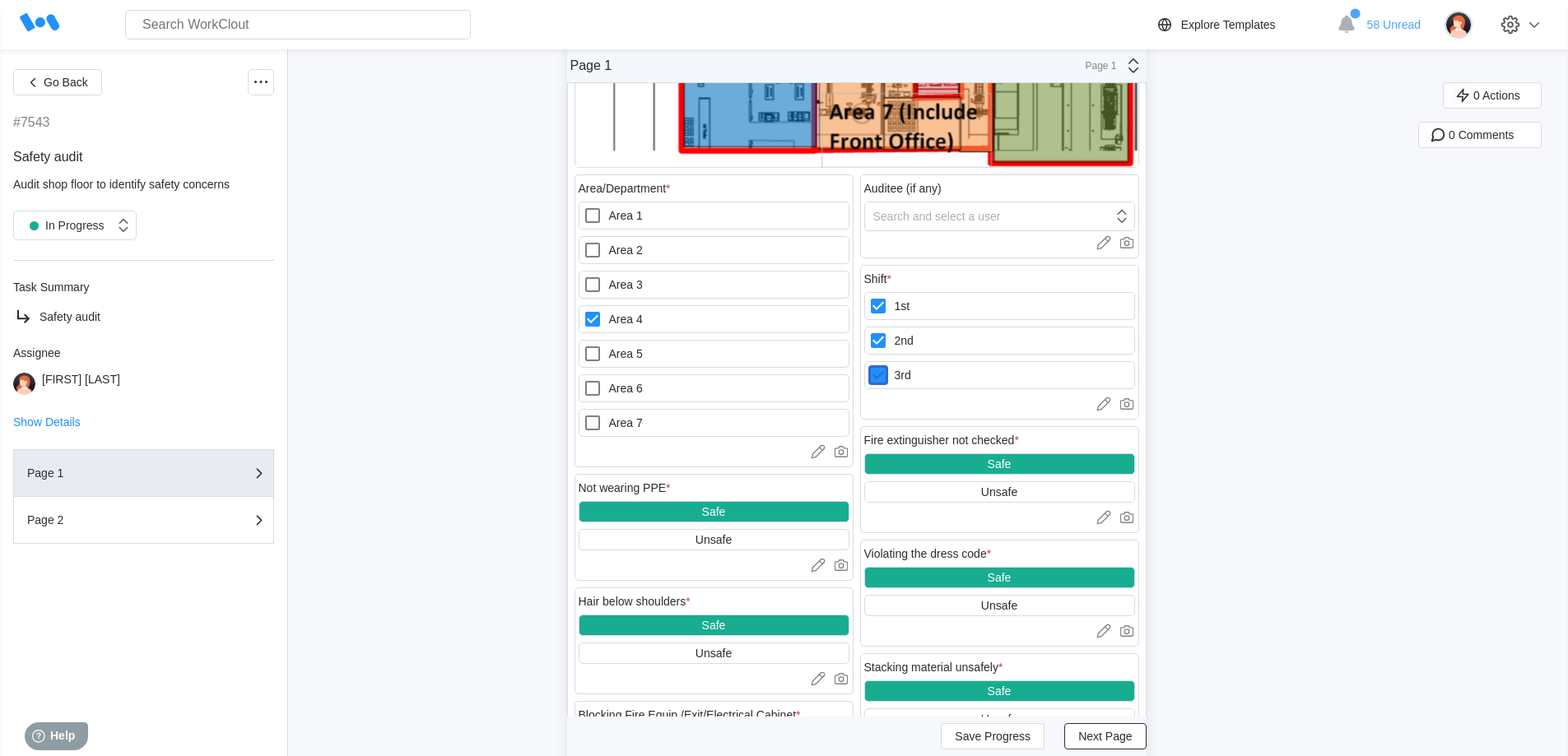 scroll, scrollTop: 658, scrollLeft: 0, axis: vertical 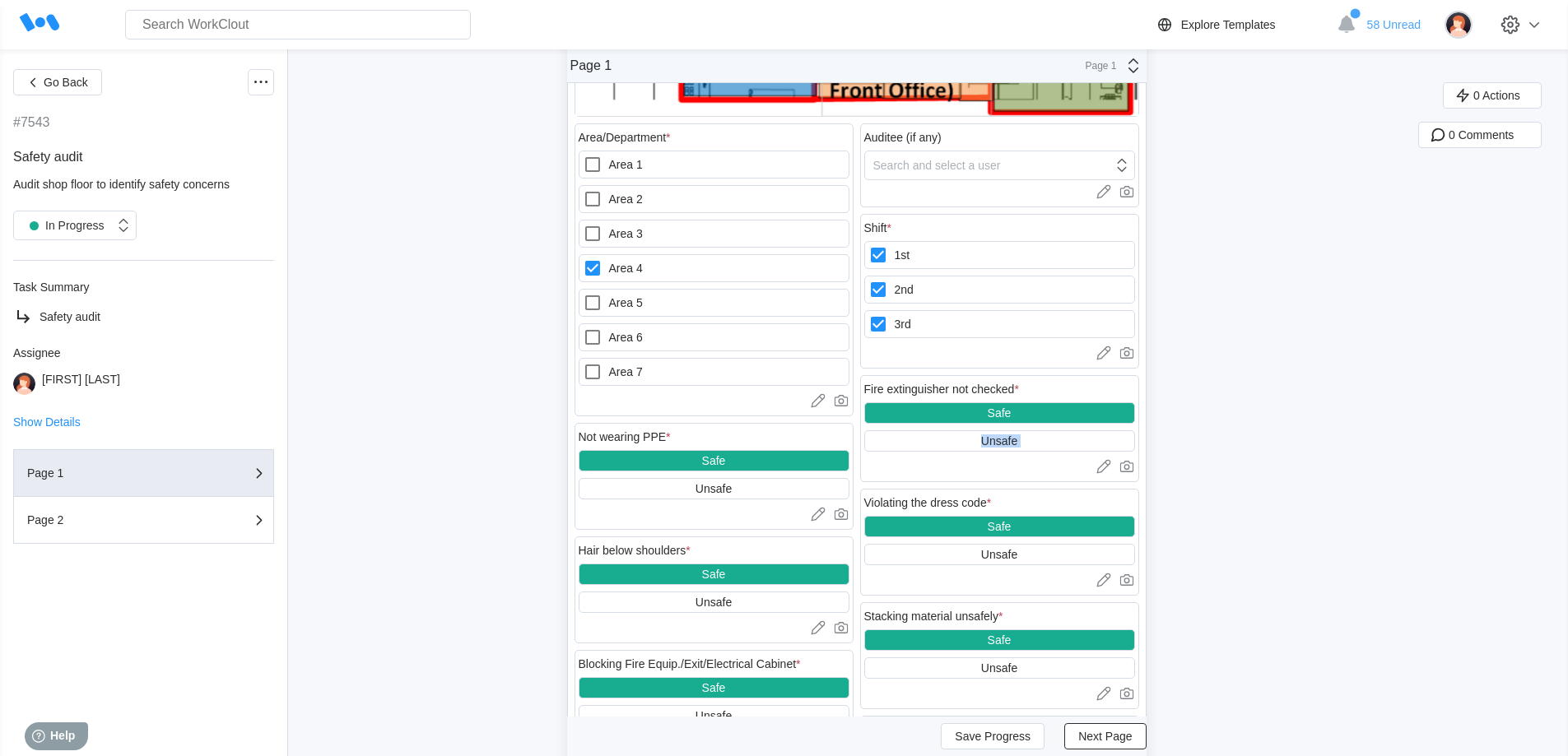 click on "Fire extinguisher not checked	 * Safe Unsafe Upload images or videos to this field Drag and Drop or  Upload  or  Pick  from library." at bounding box center [999, 429] 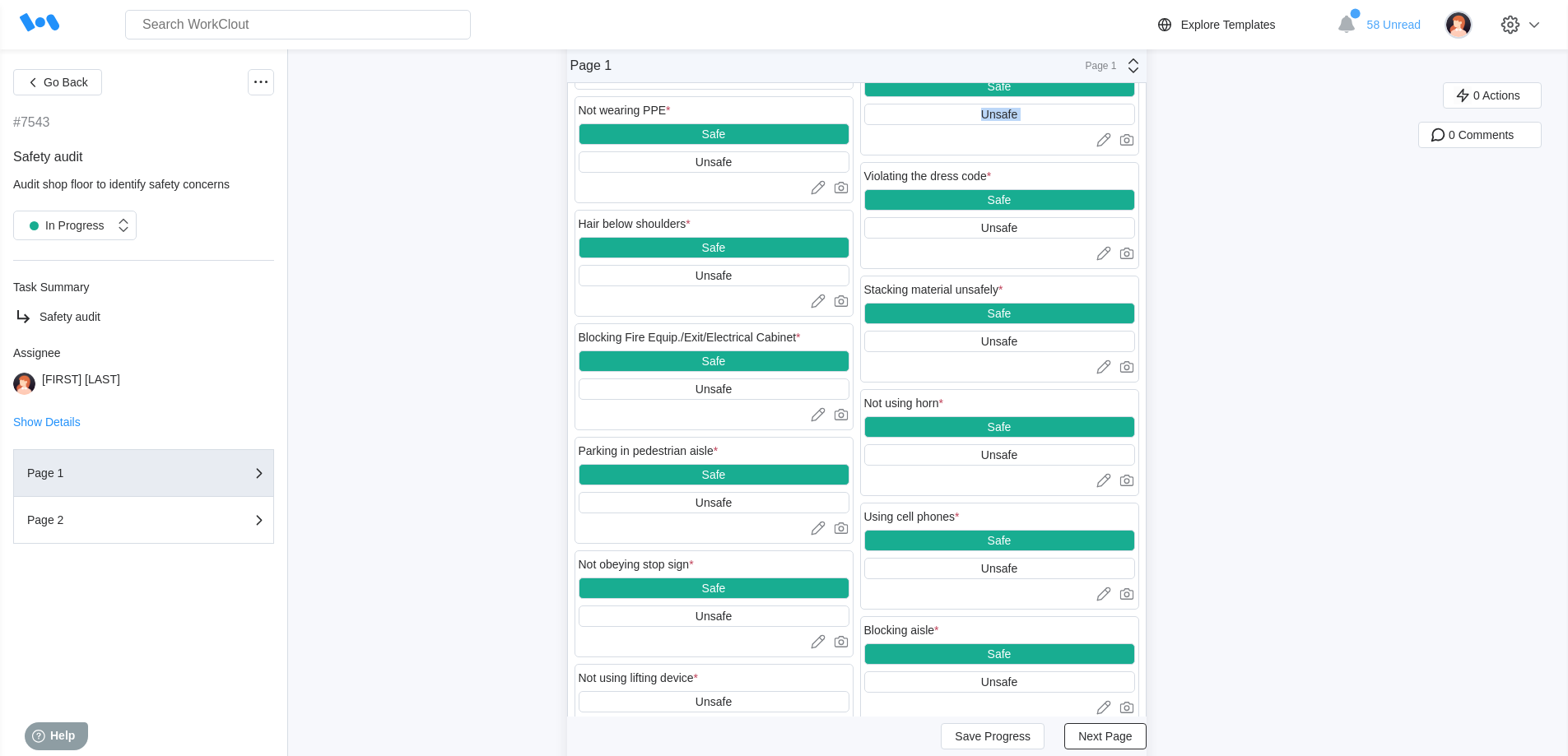 scroll, scrollTop: 902, scrollLeft: 0, axis: vertical 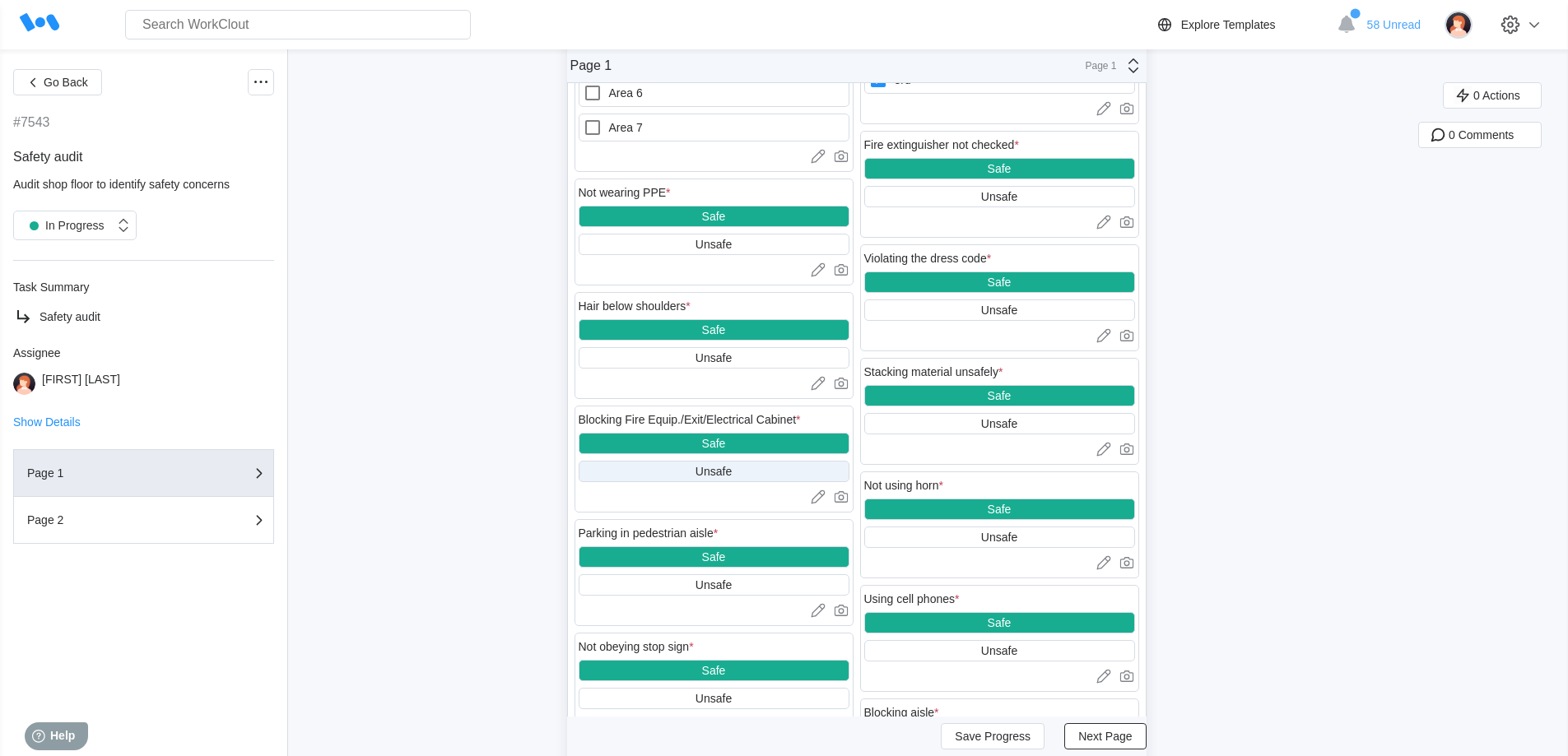 click on "Unsafe" at bounding box center (714, 471) 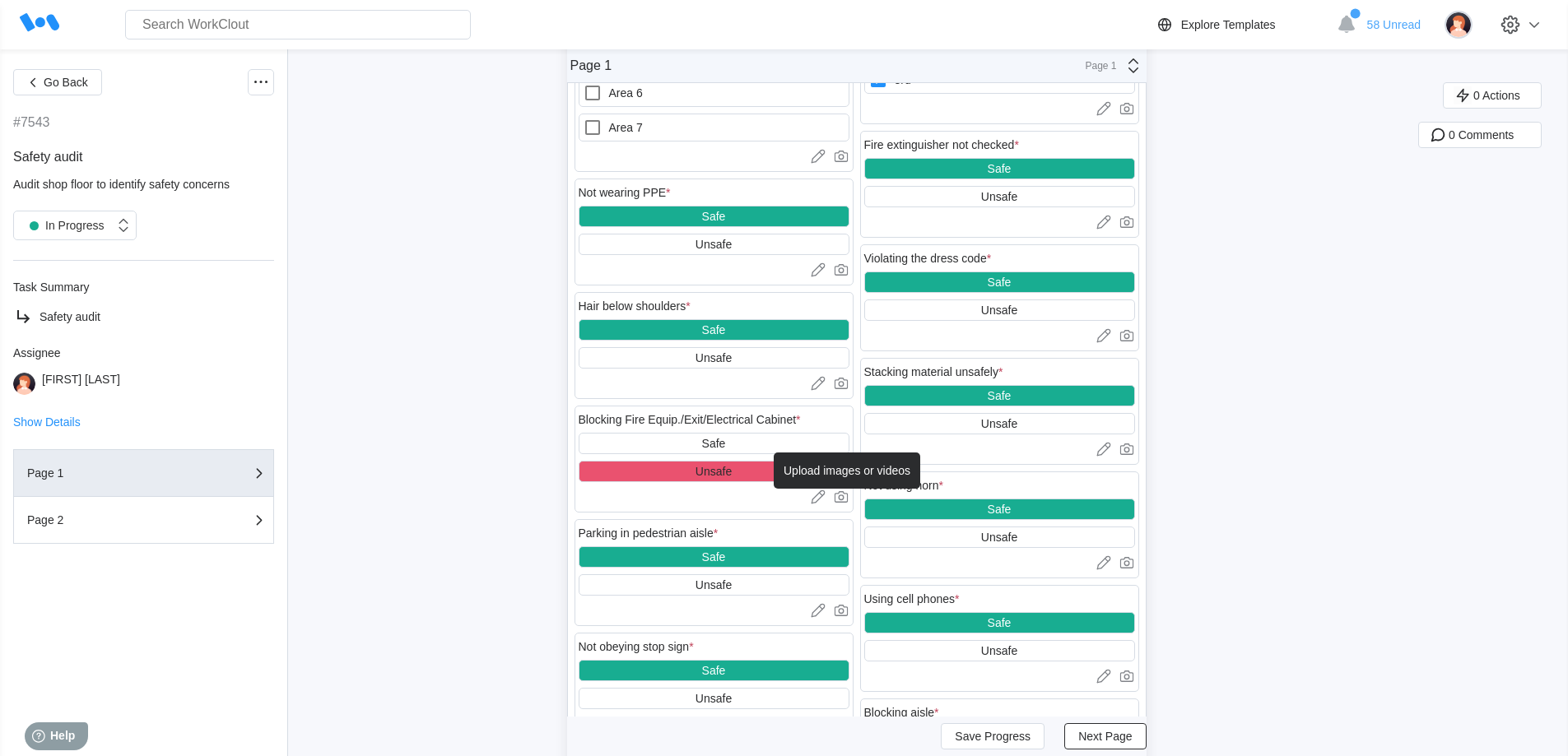 click 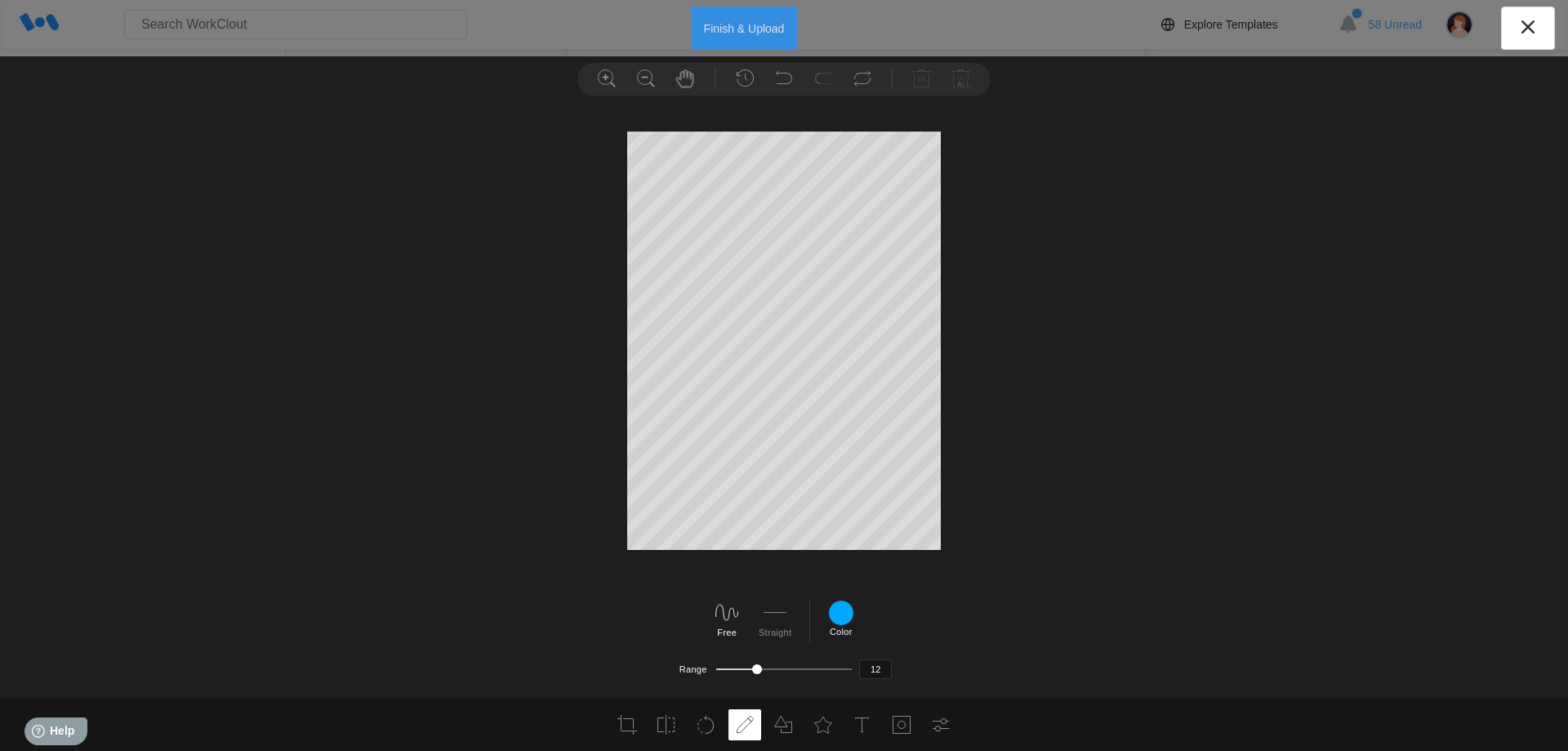 click on "Finish & Upload" at bounding box center (744, 28) 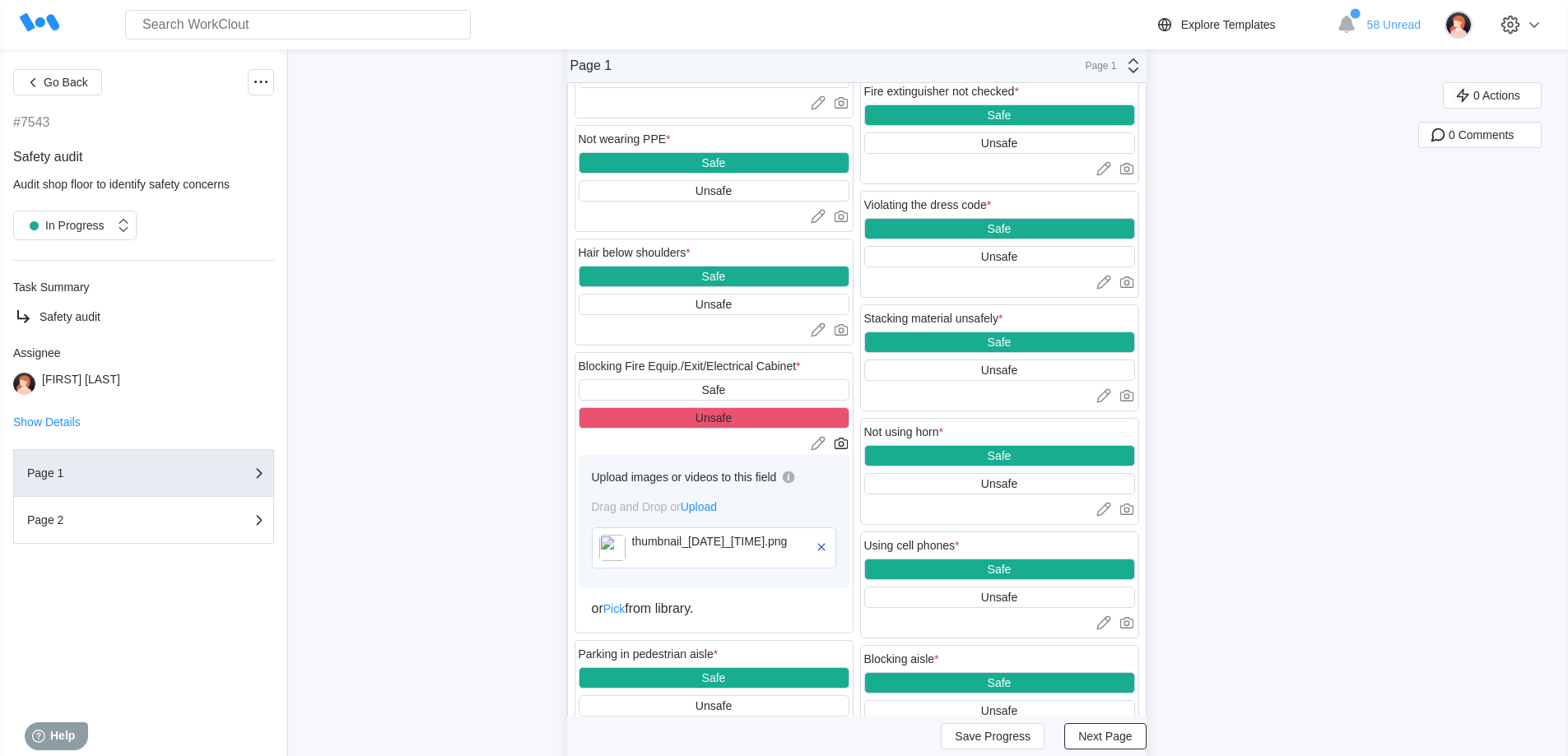 scroll, scrollTop: 985, scrollLeft: 0, axis: vertical 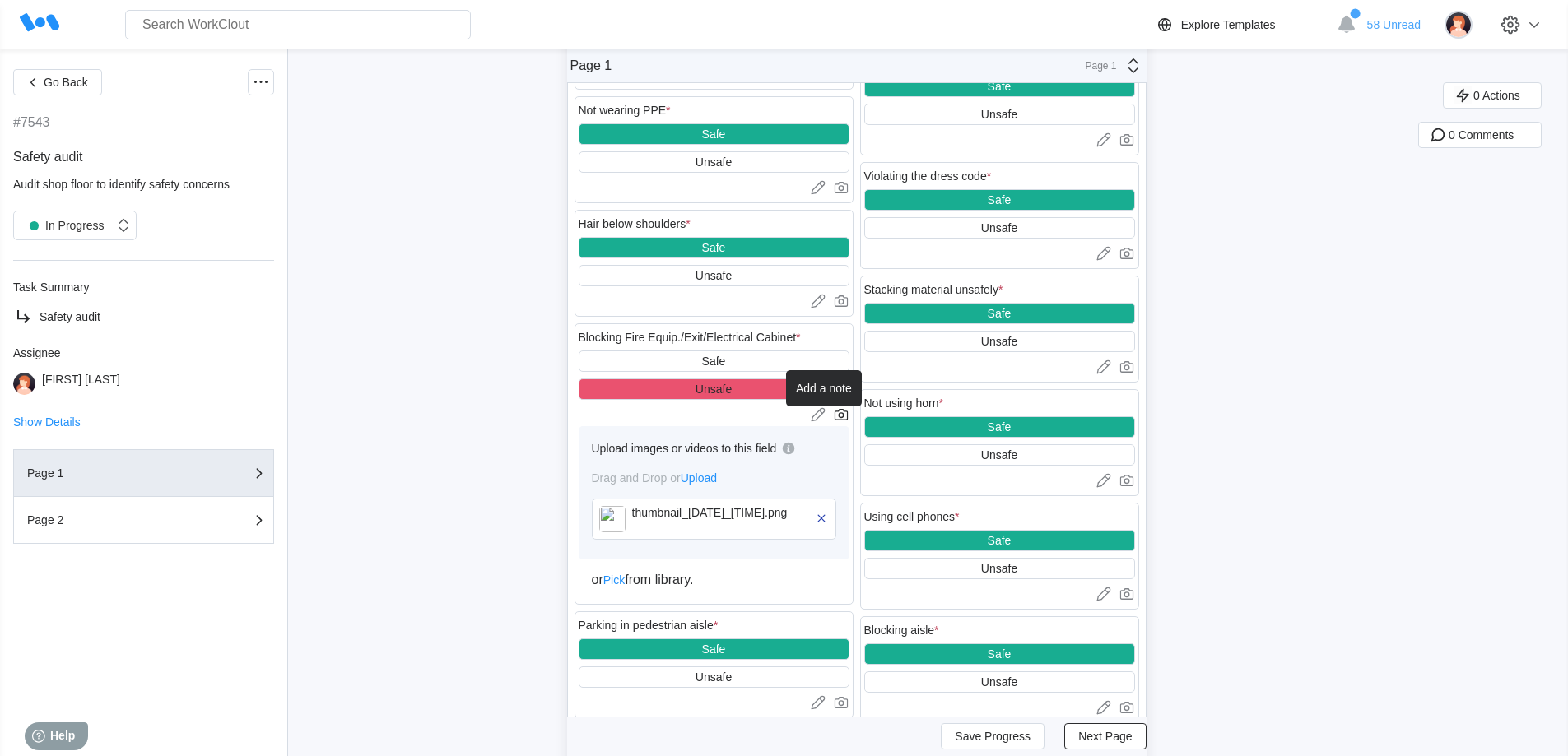 click 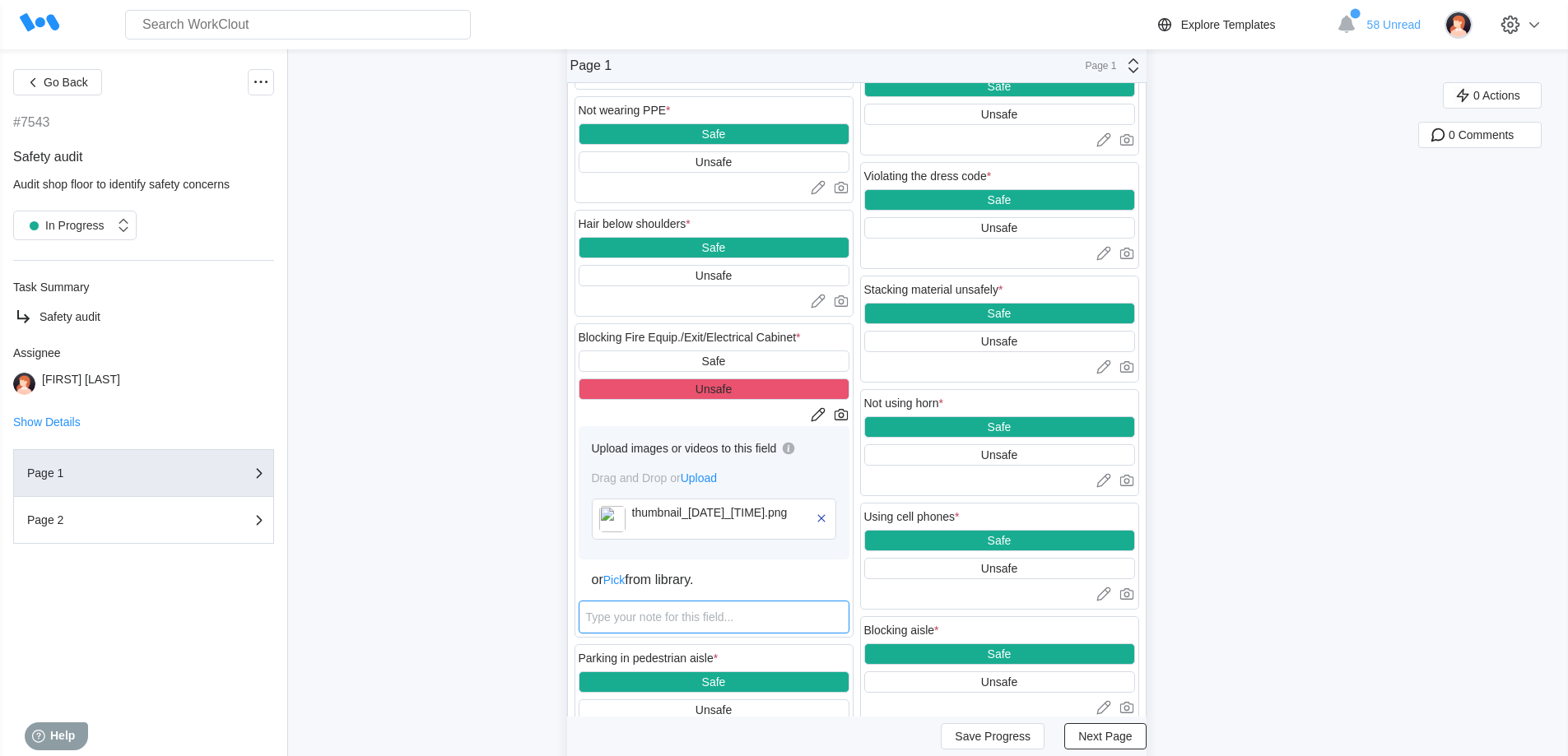 click at bounding box center (714, 617) 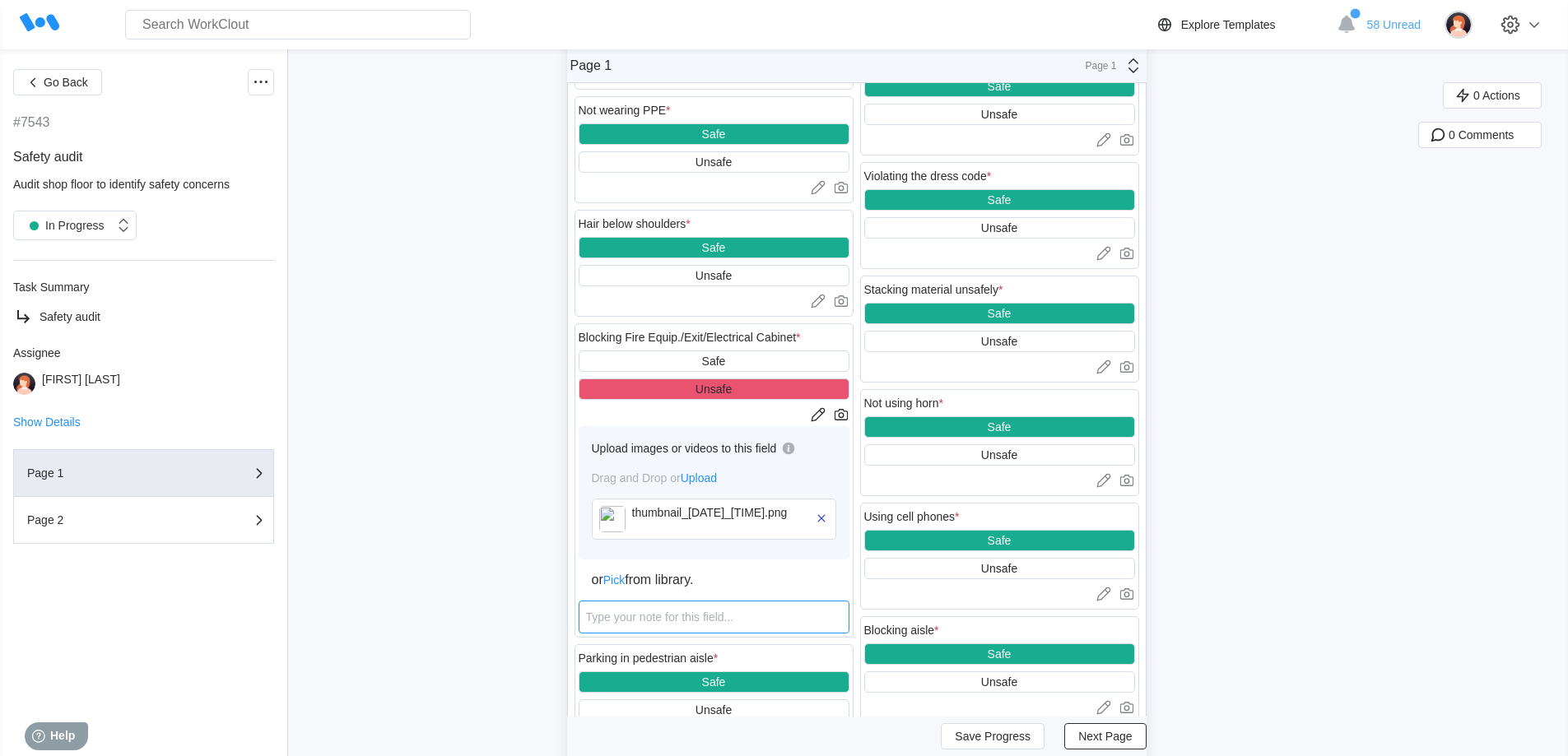type on "g" 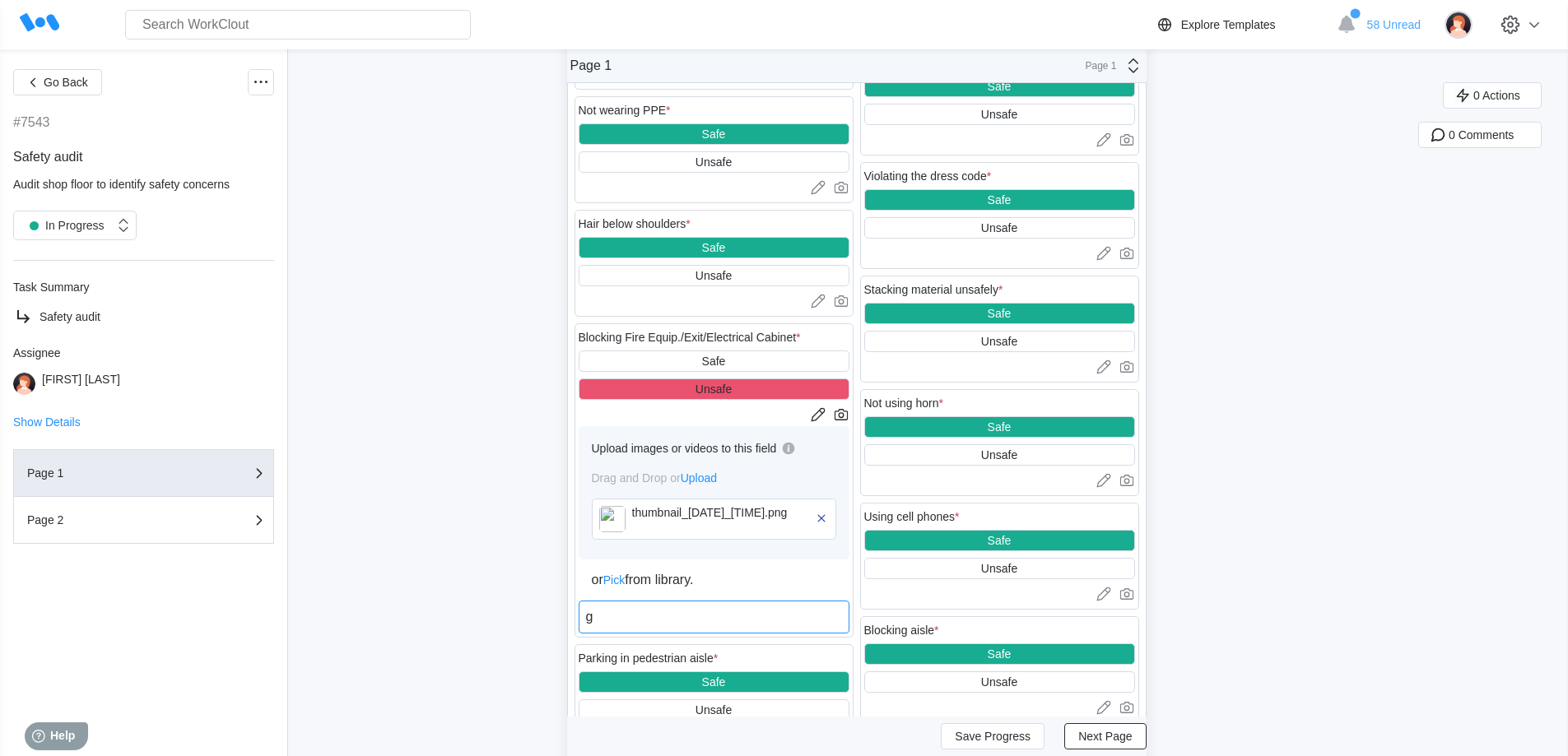 type on "ga" 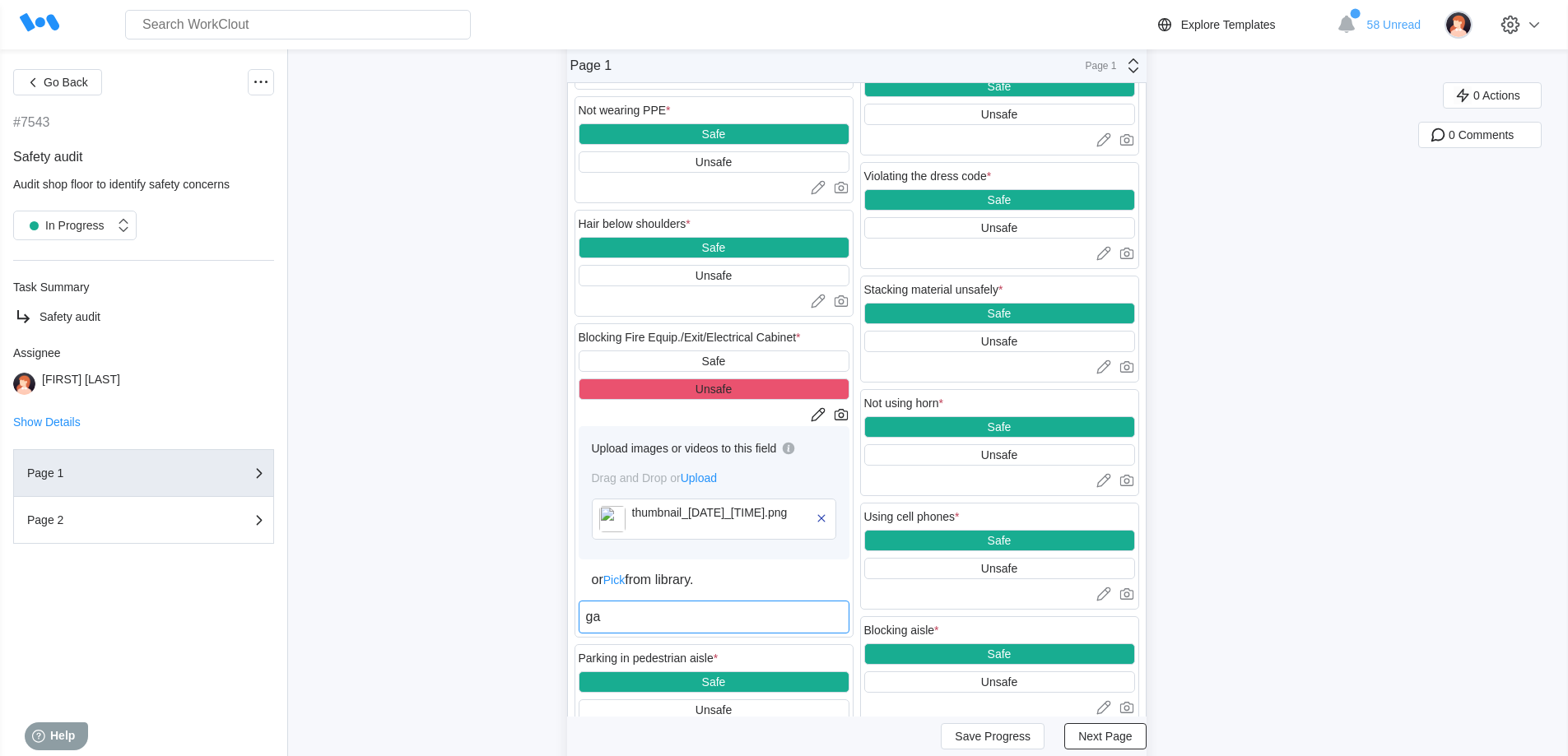 type on "gas" 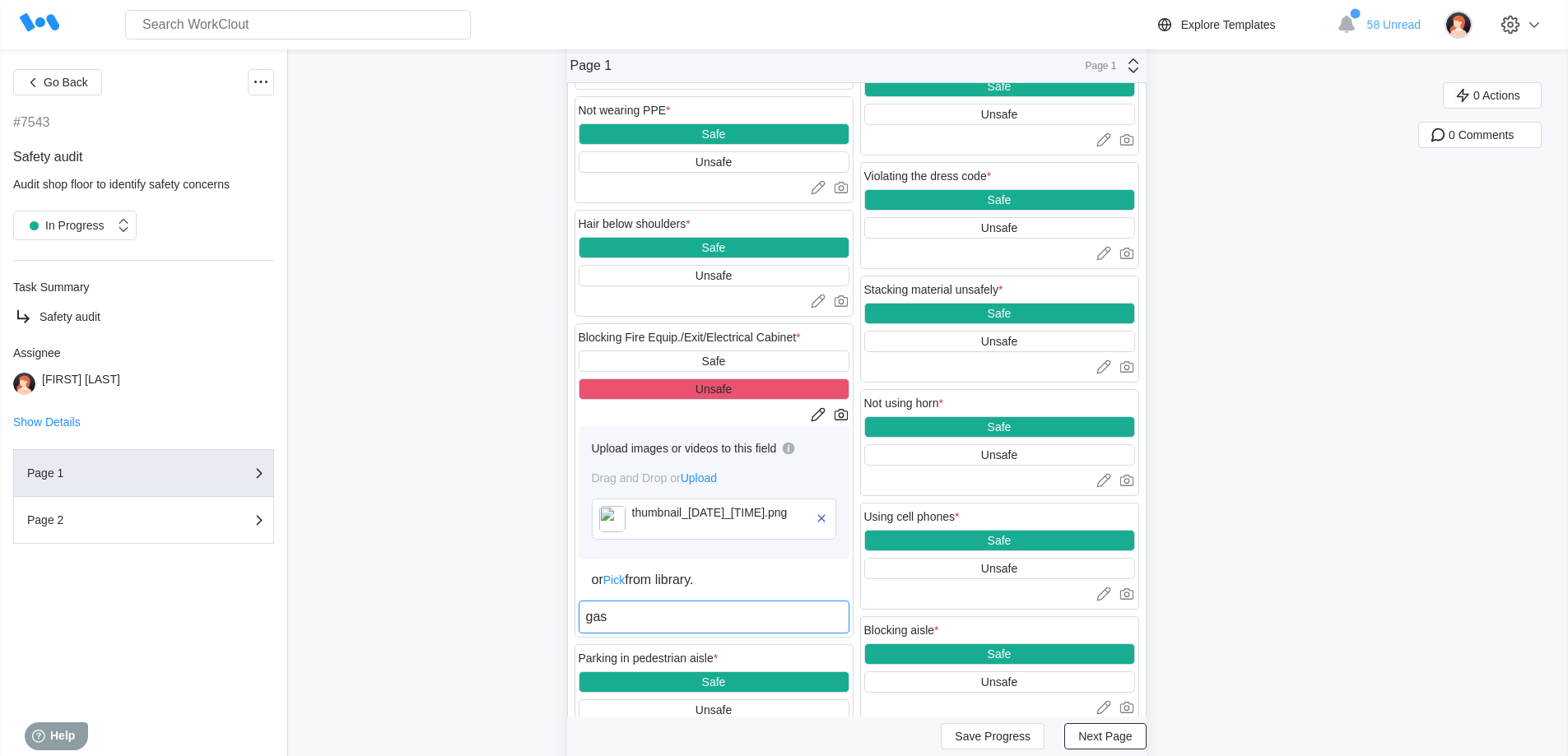 type on "gas" 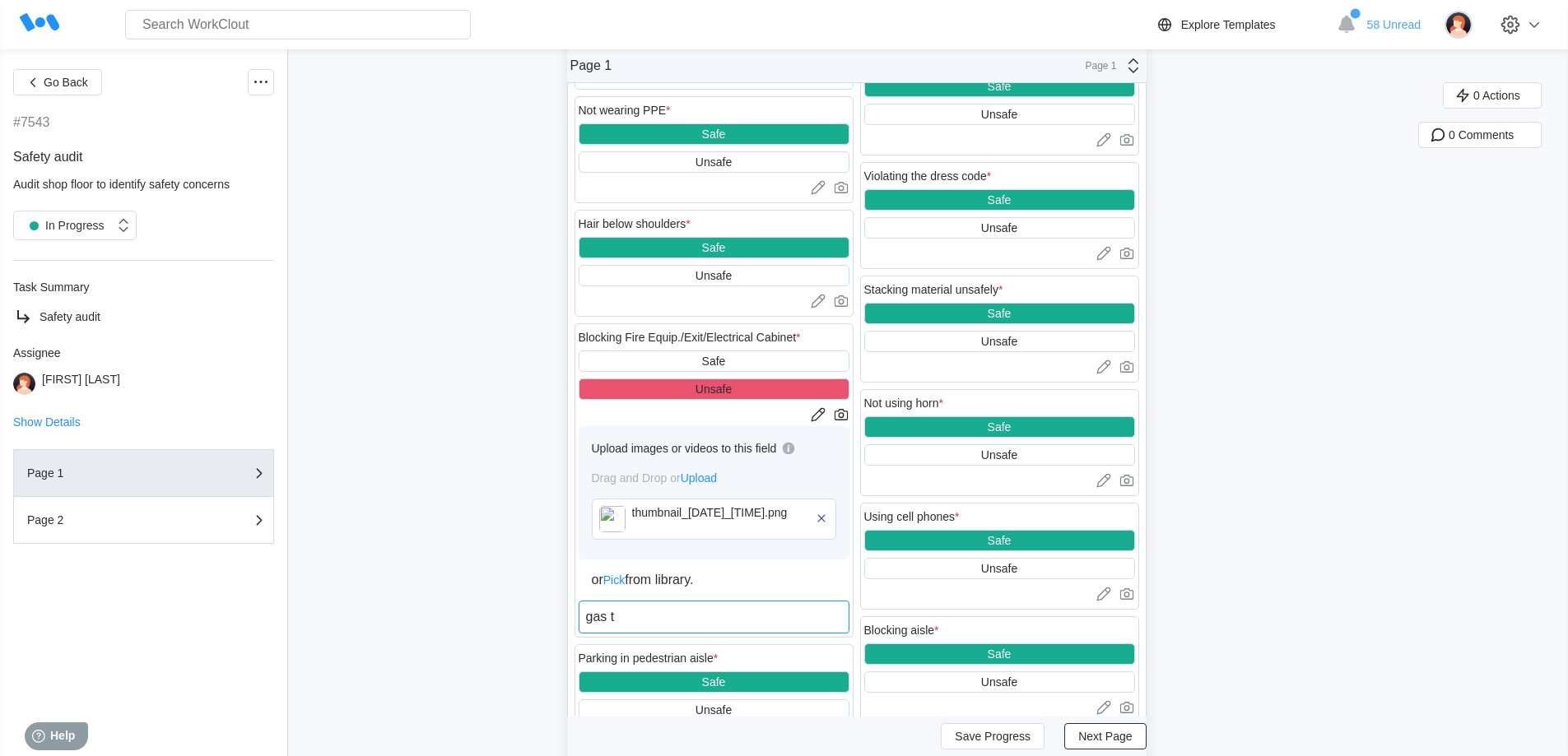 type on "gas ta" 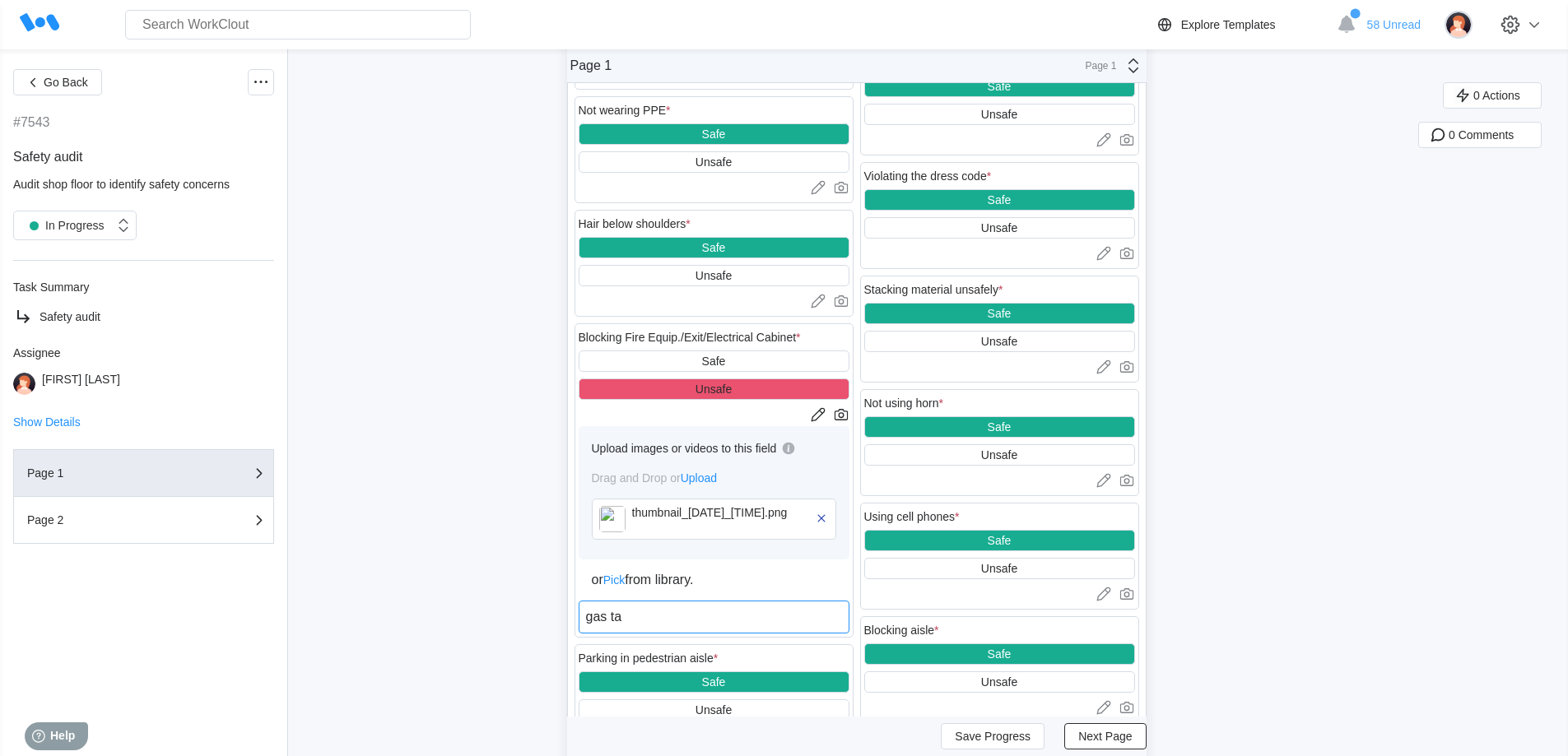 type on "gas tan" 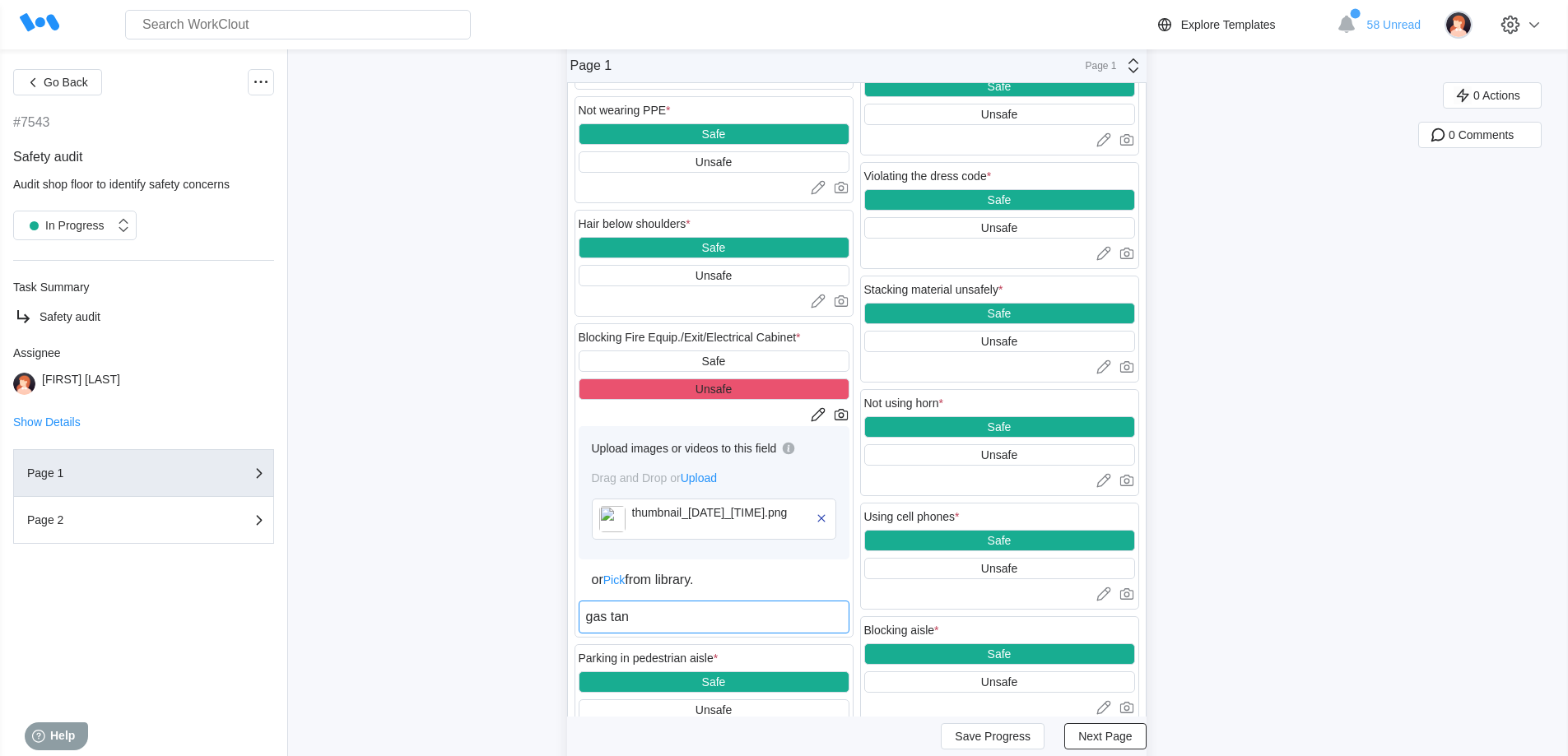 type on "gas tank" 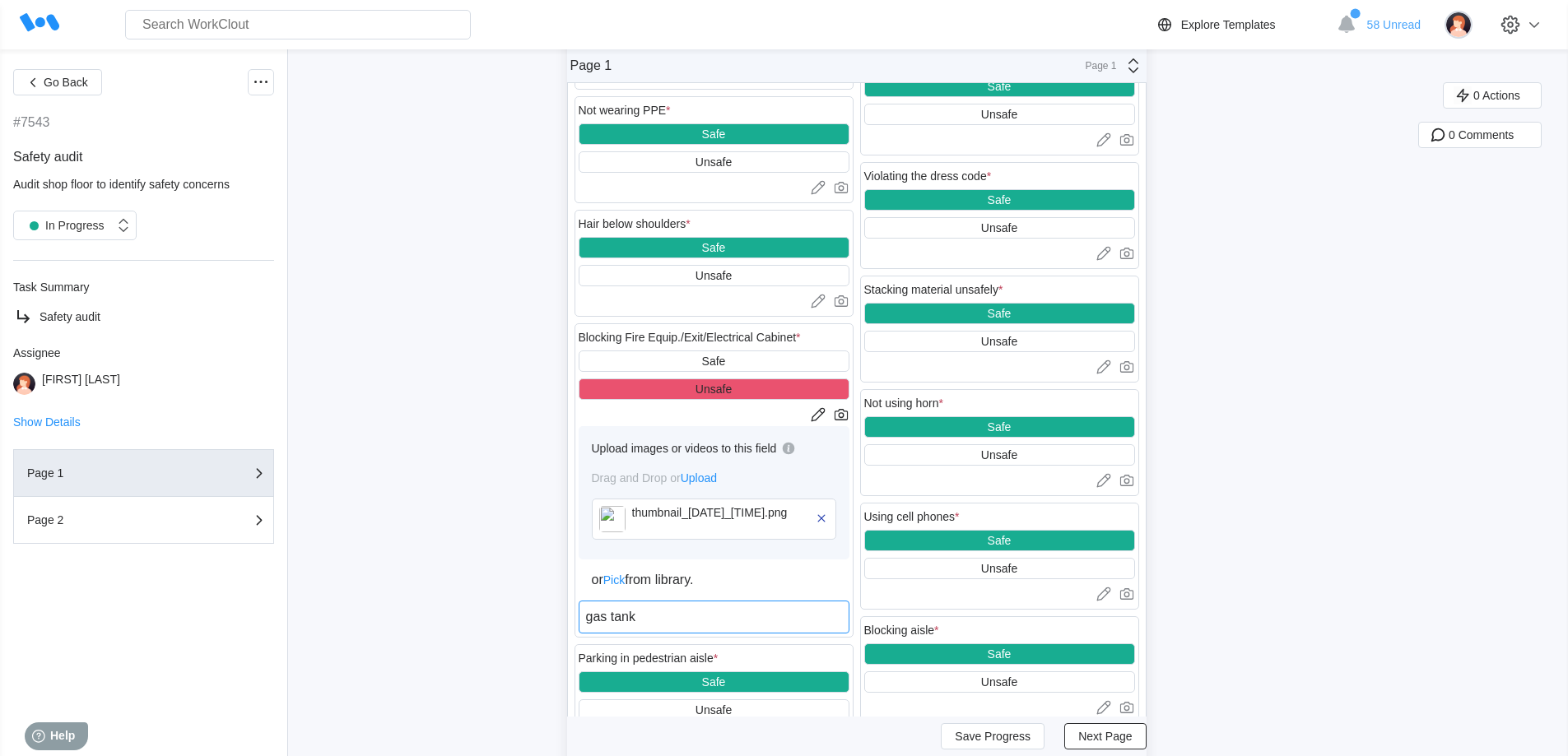 type on "gas tanks" 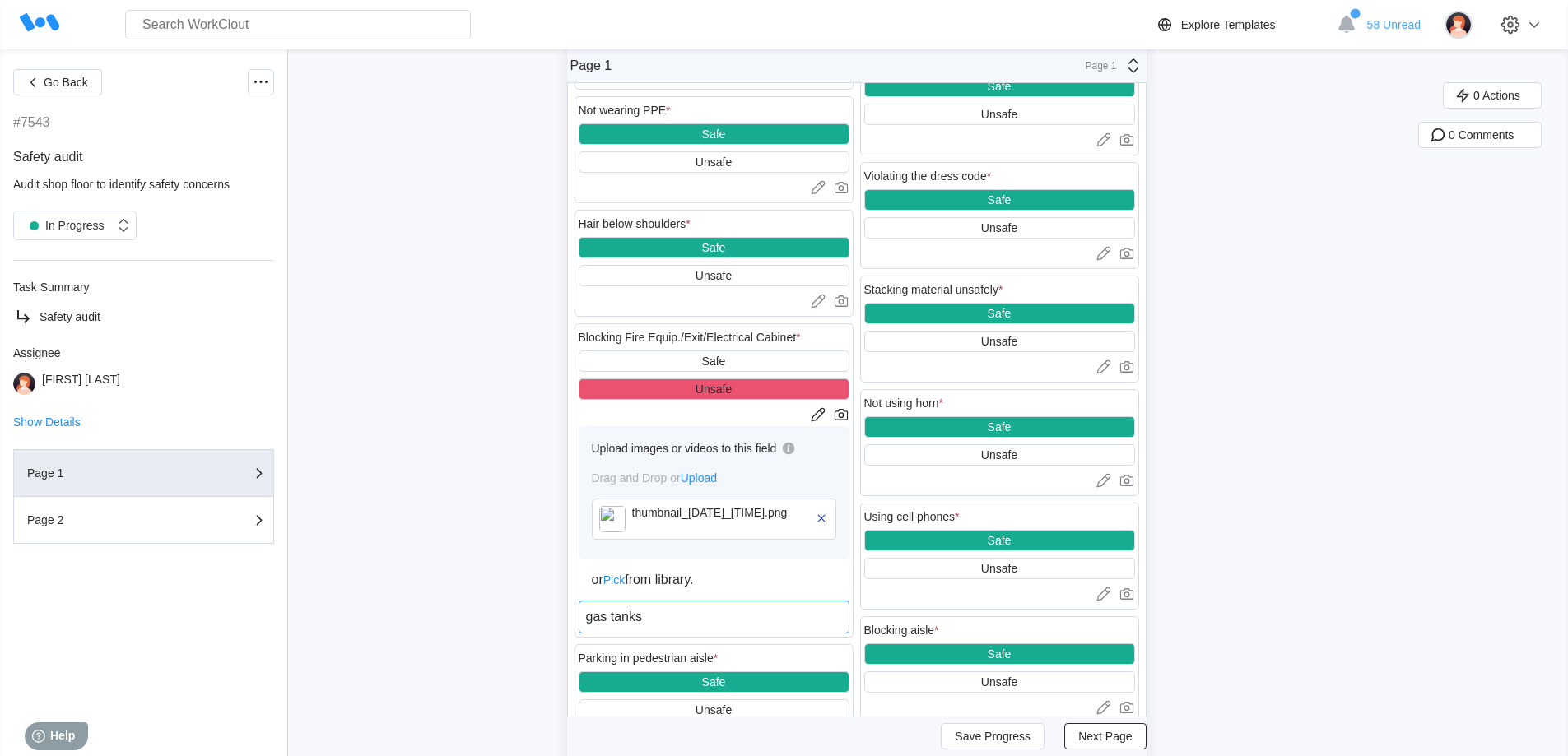 type on "gas tanks" 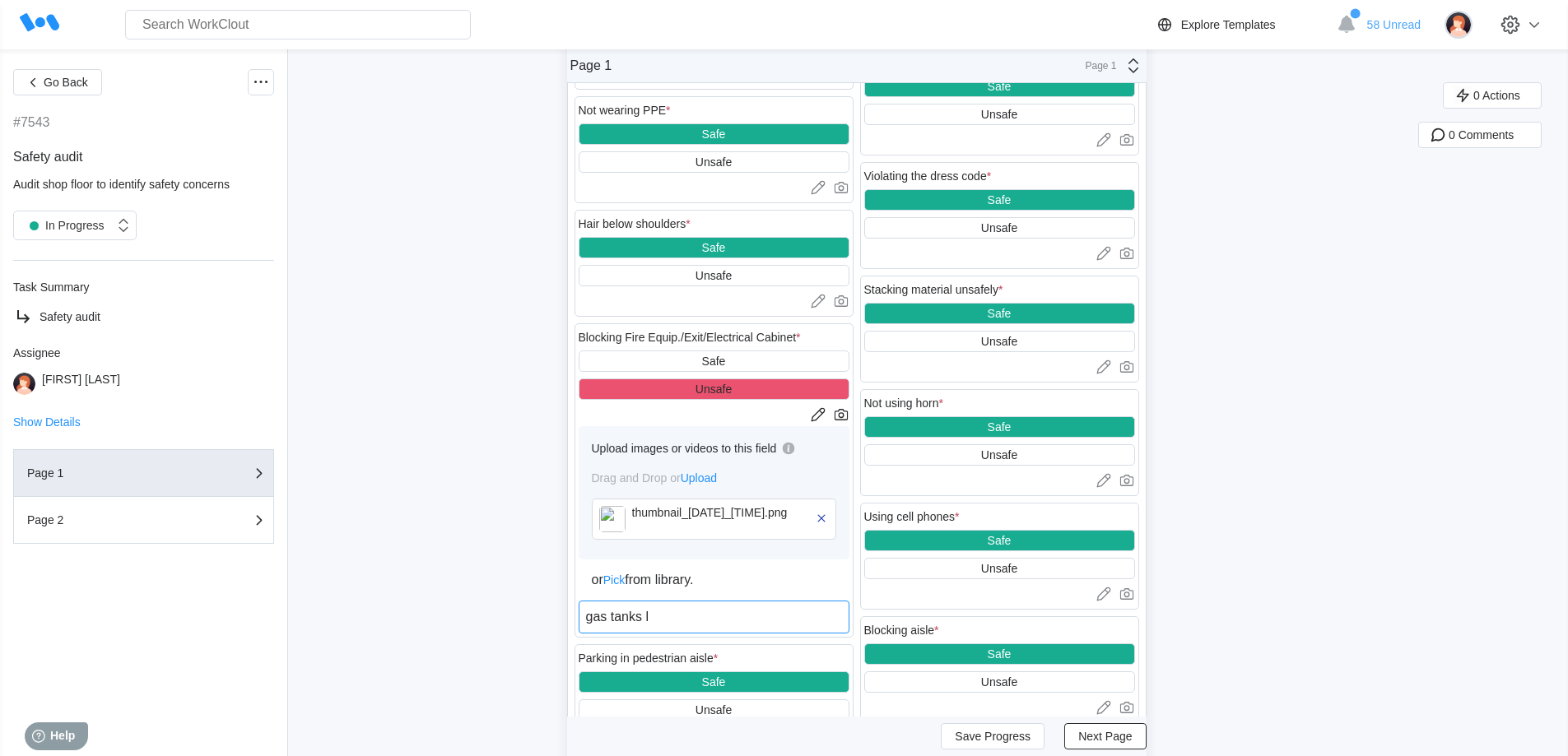 type on "gas tanks le" 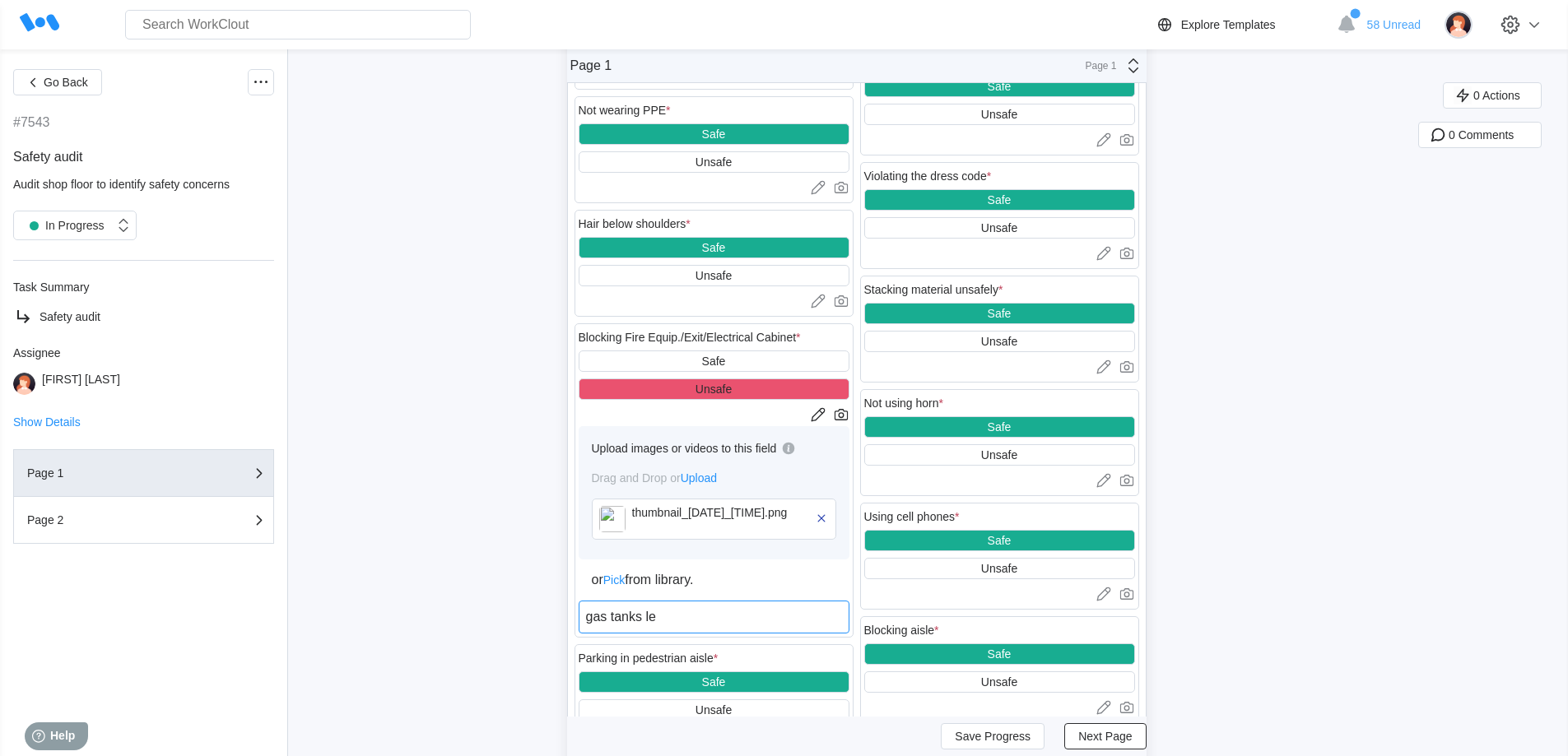 type on "gas tanks lef" 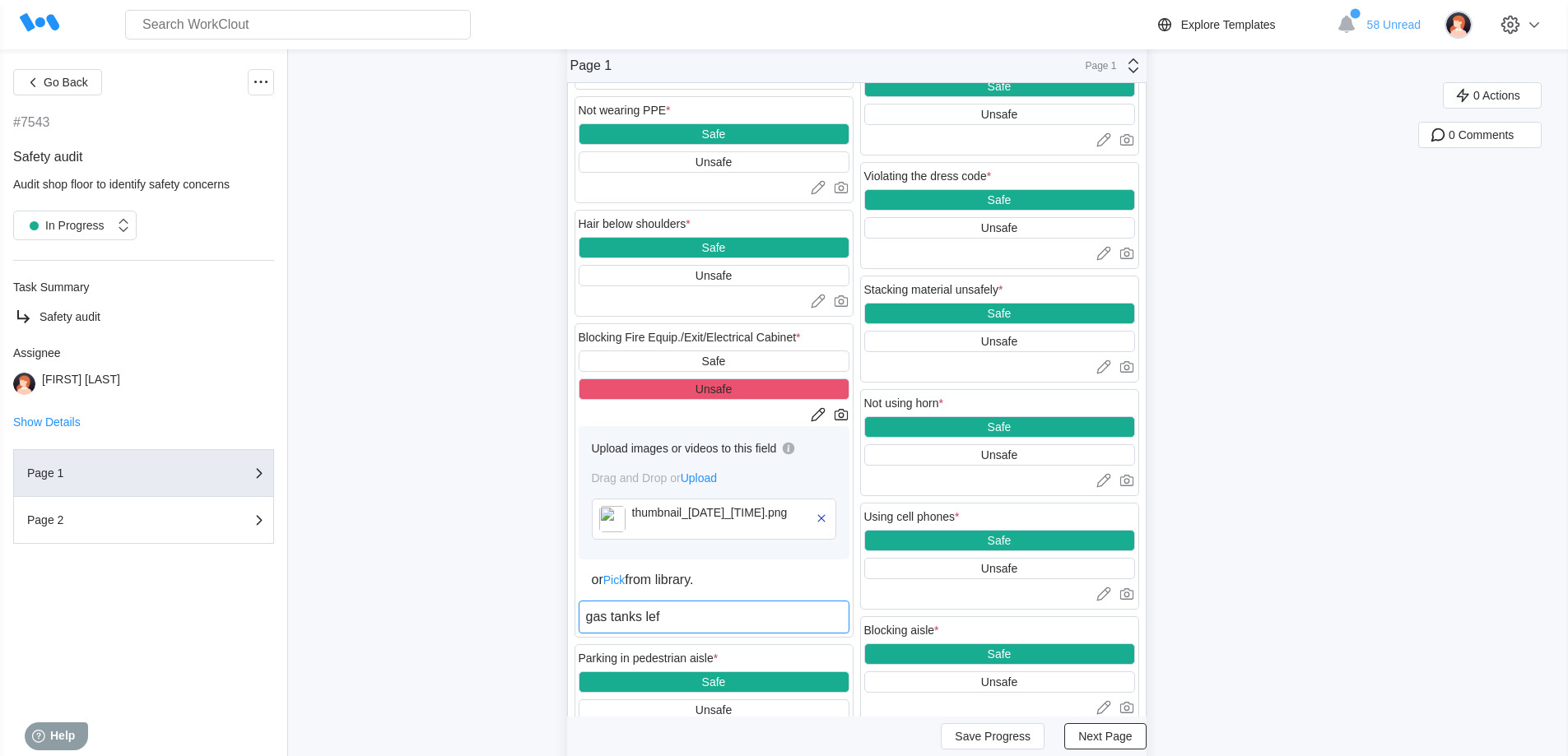 type on "gas tanks left" 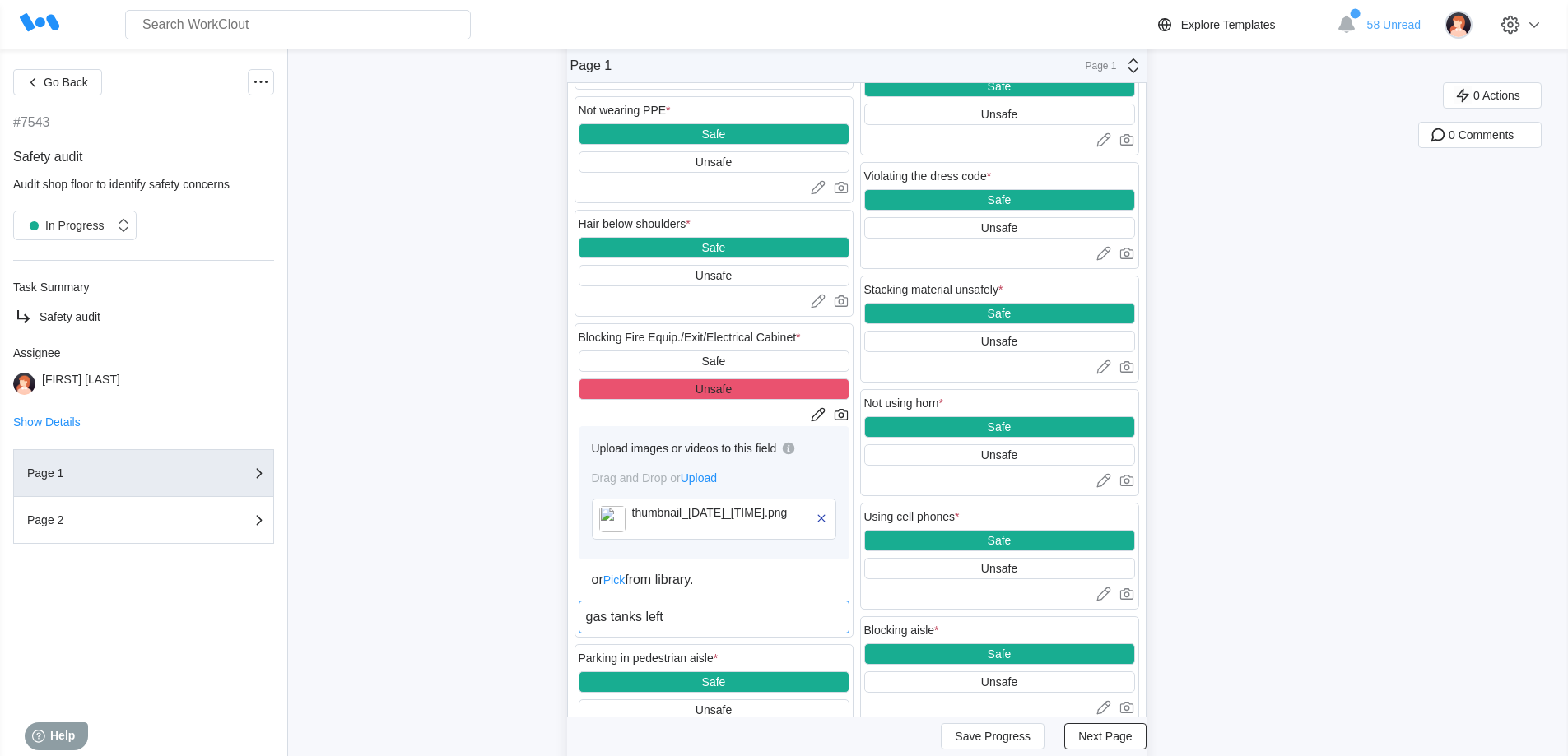 type on "gas tanks left" 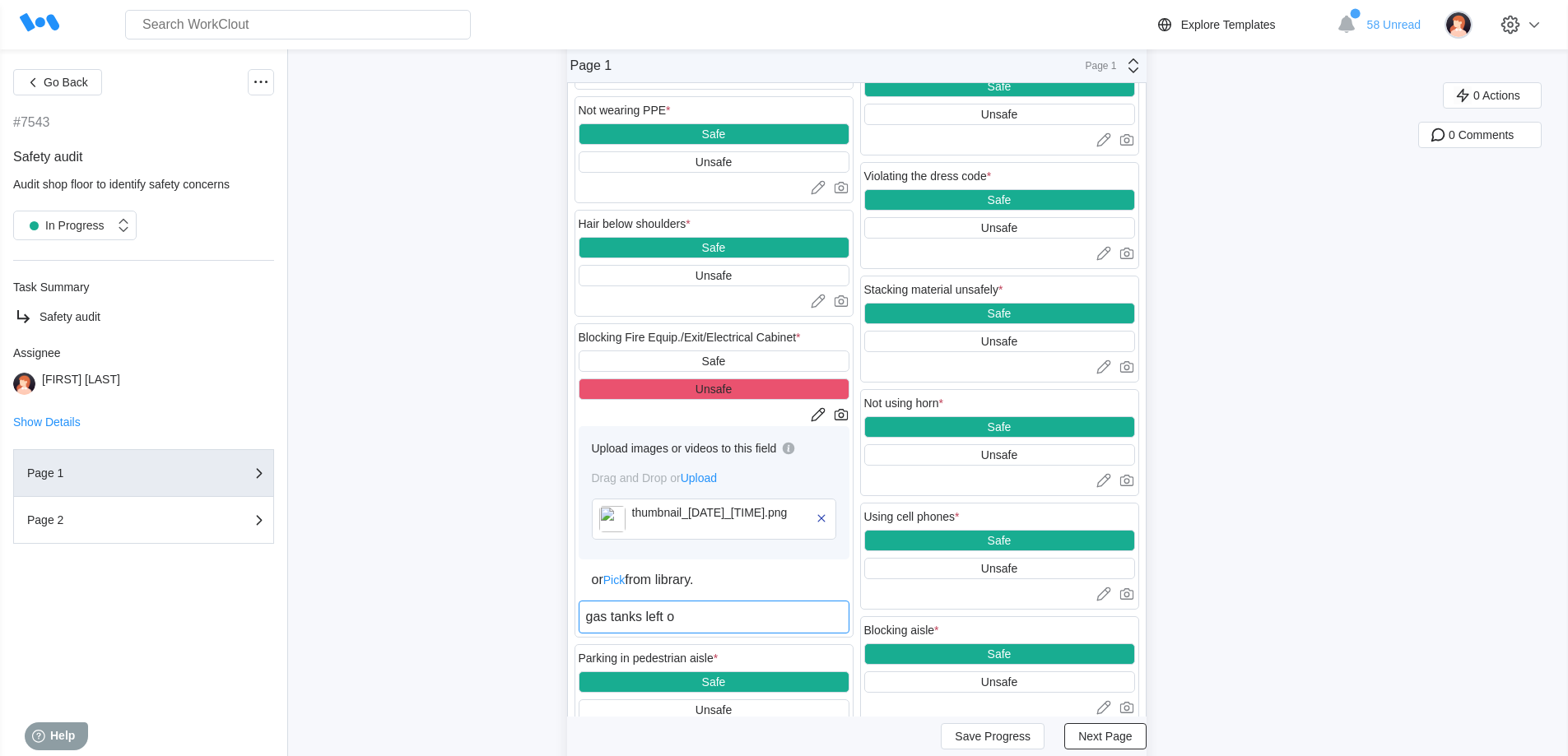 type on "gas tanks left ou" 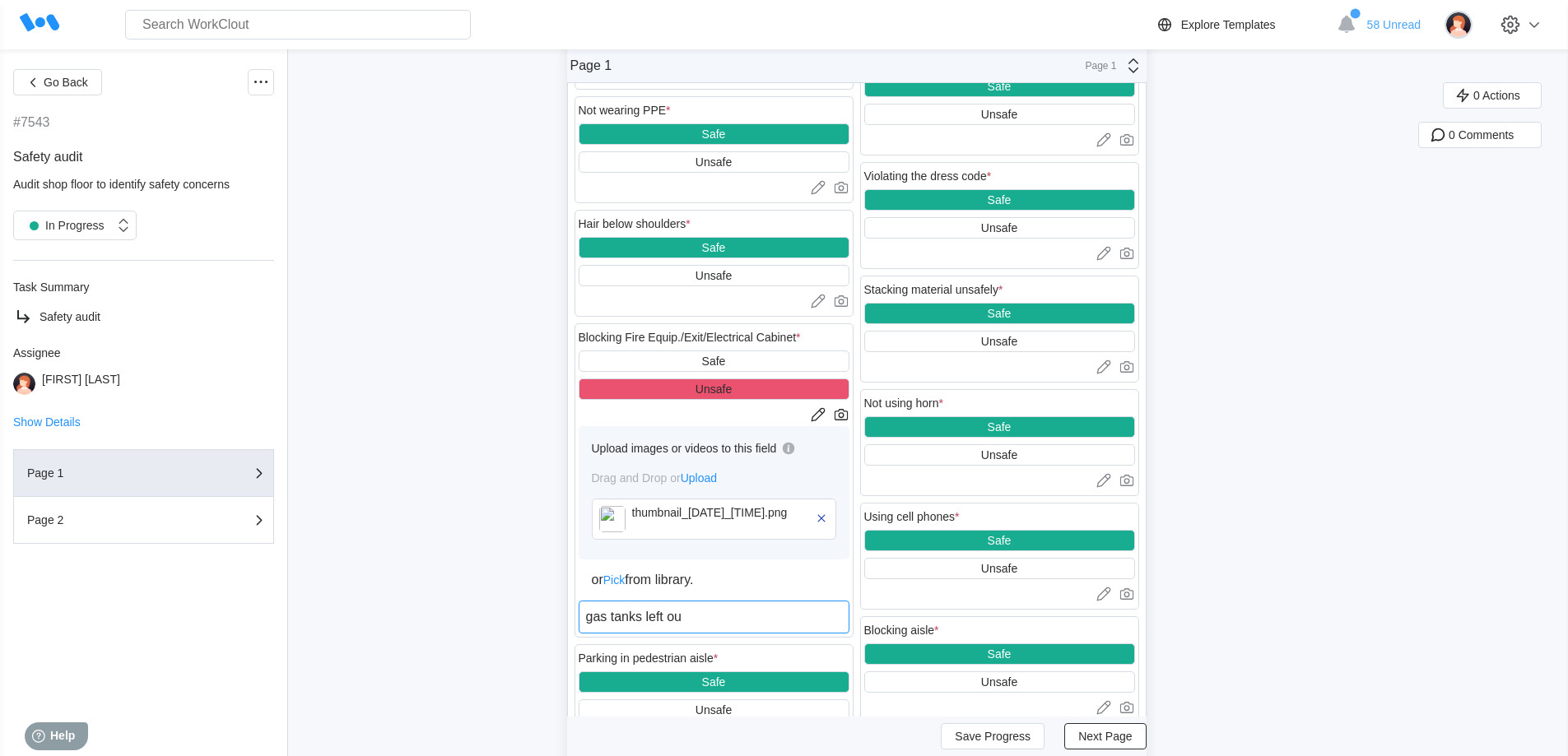 type on "gas tanks left out" 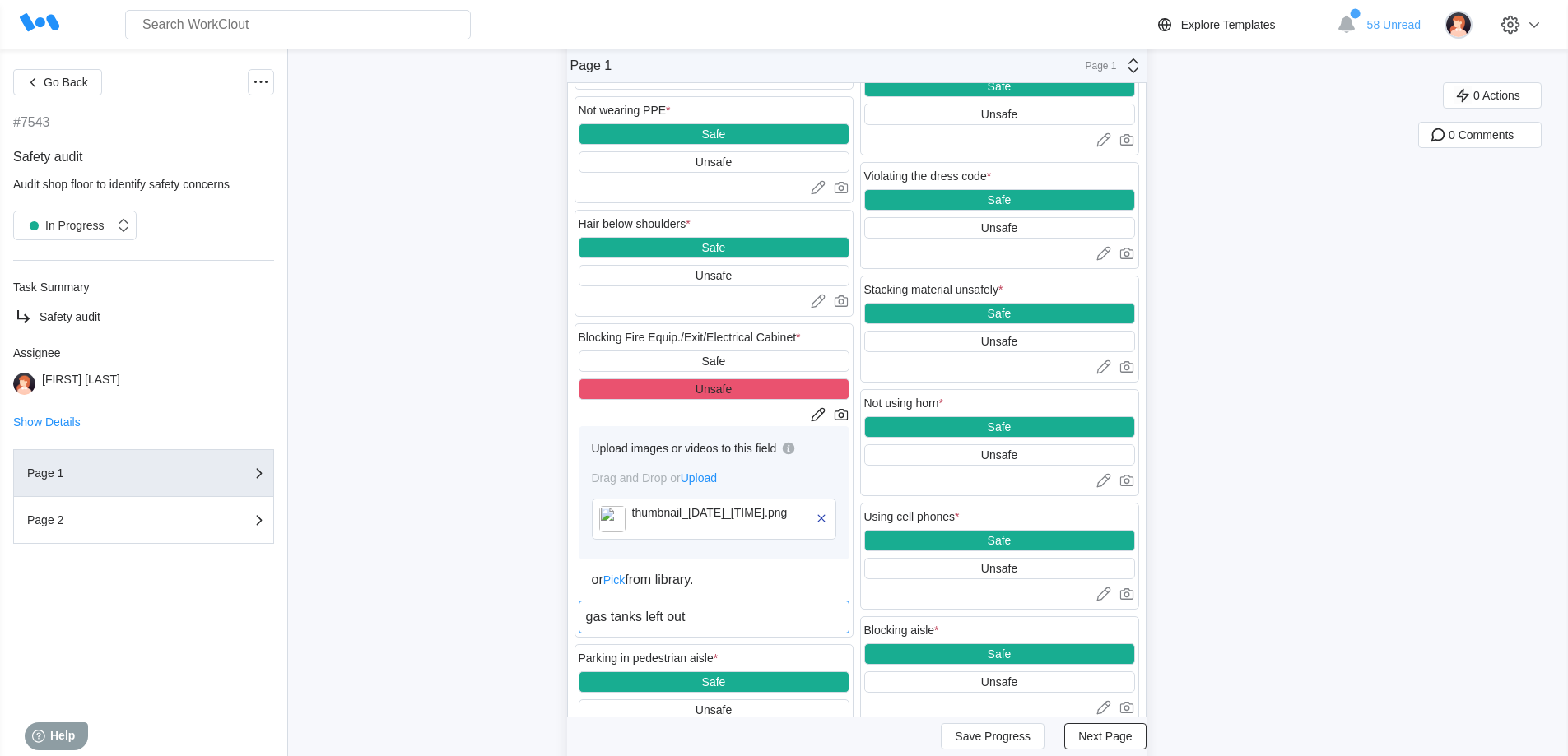 type on "gas tanks left out" 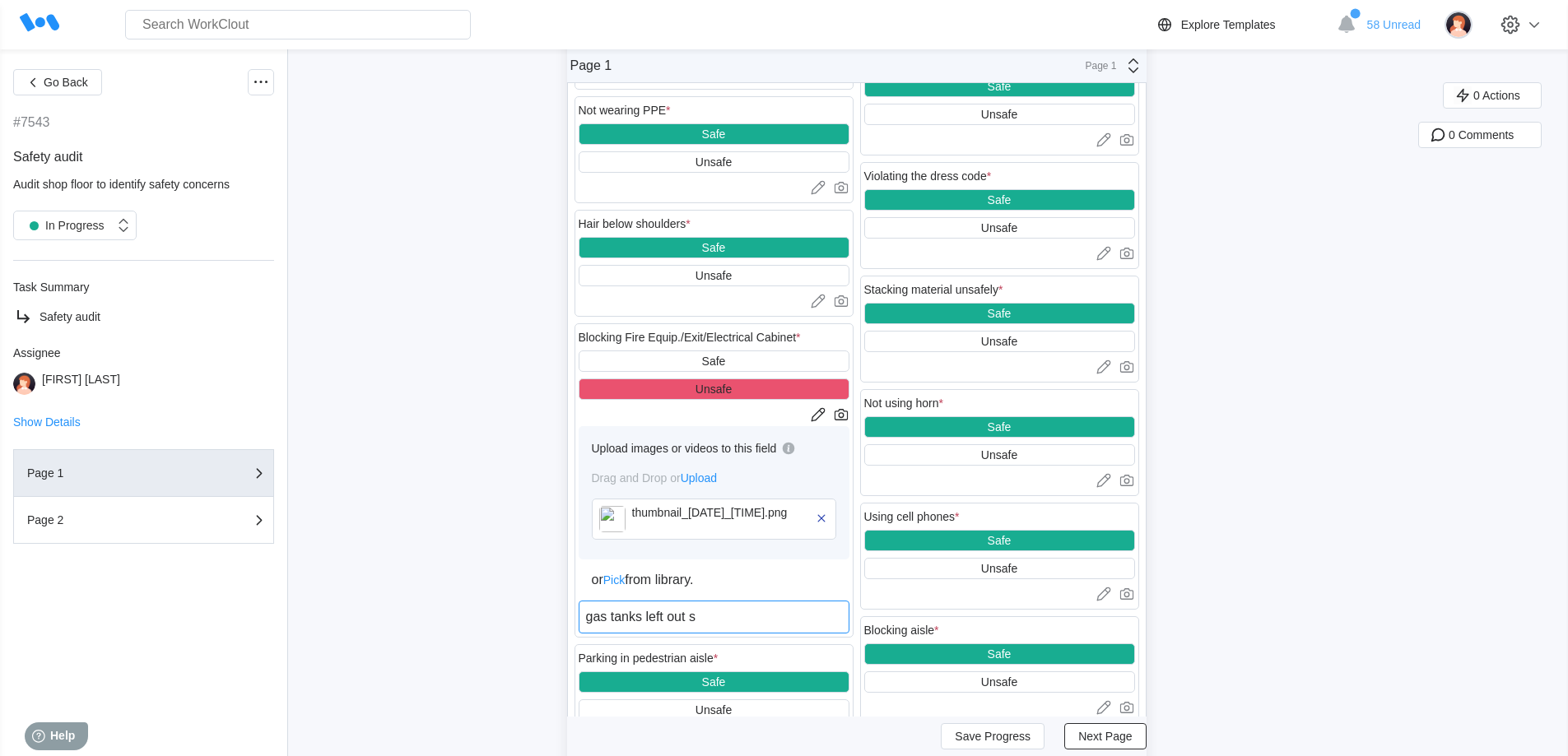 type on "gas tanks left out si" 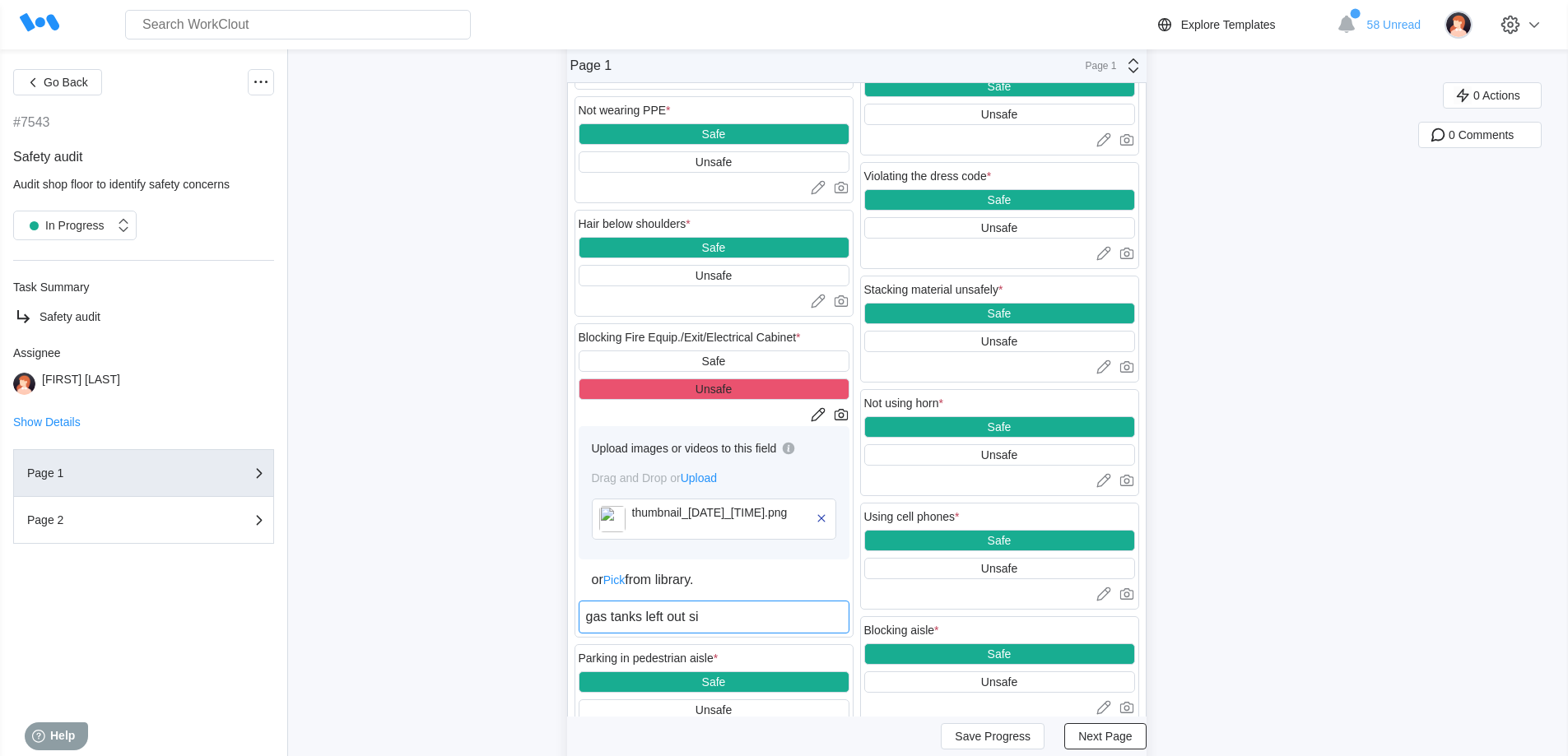 type on "gas tanks left out sid" 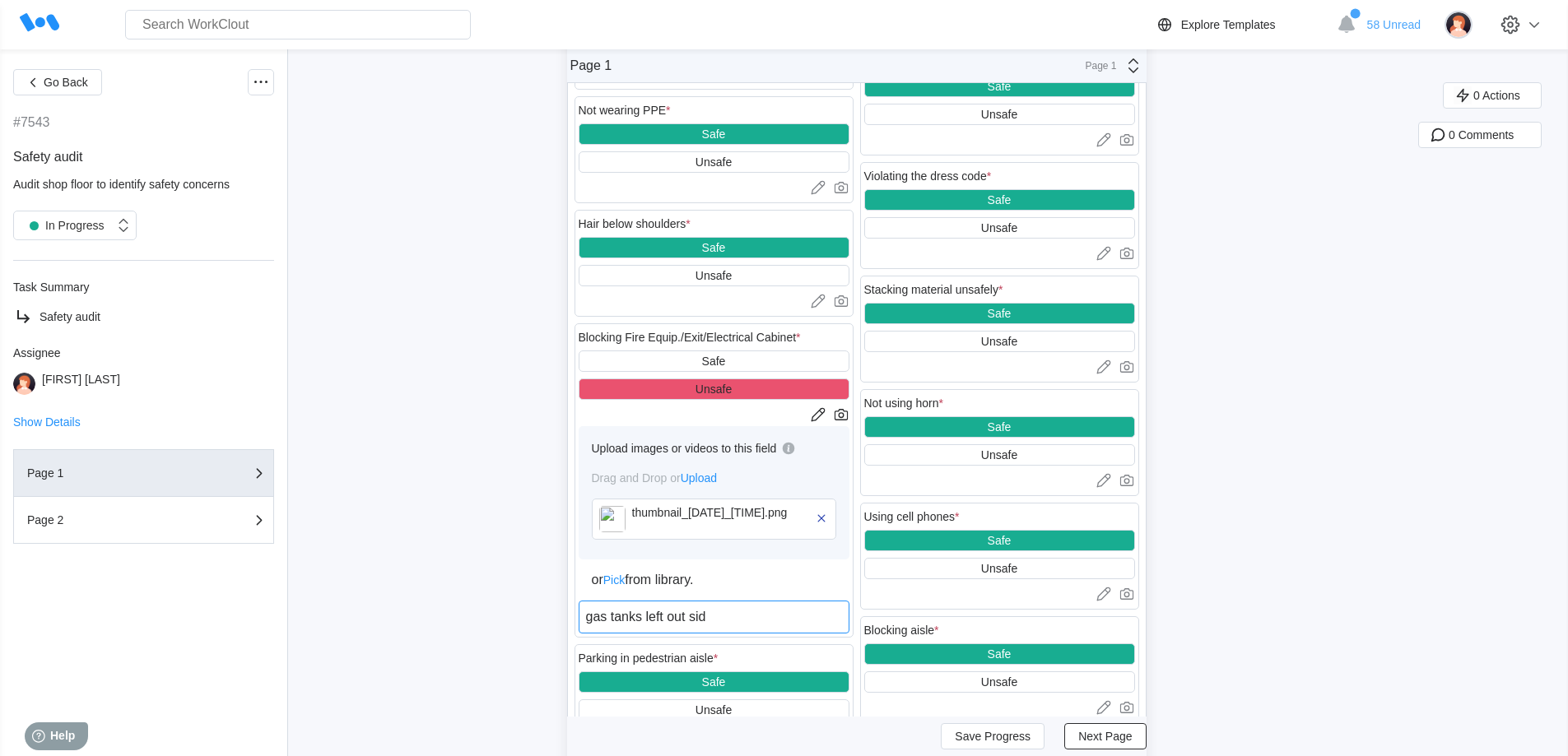 type on "gas tanks left out side" 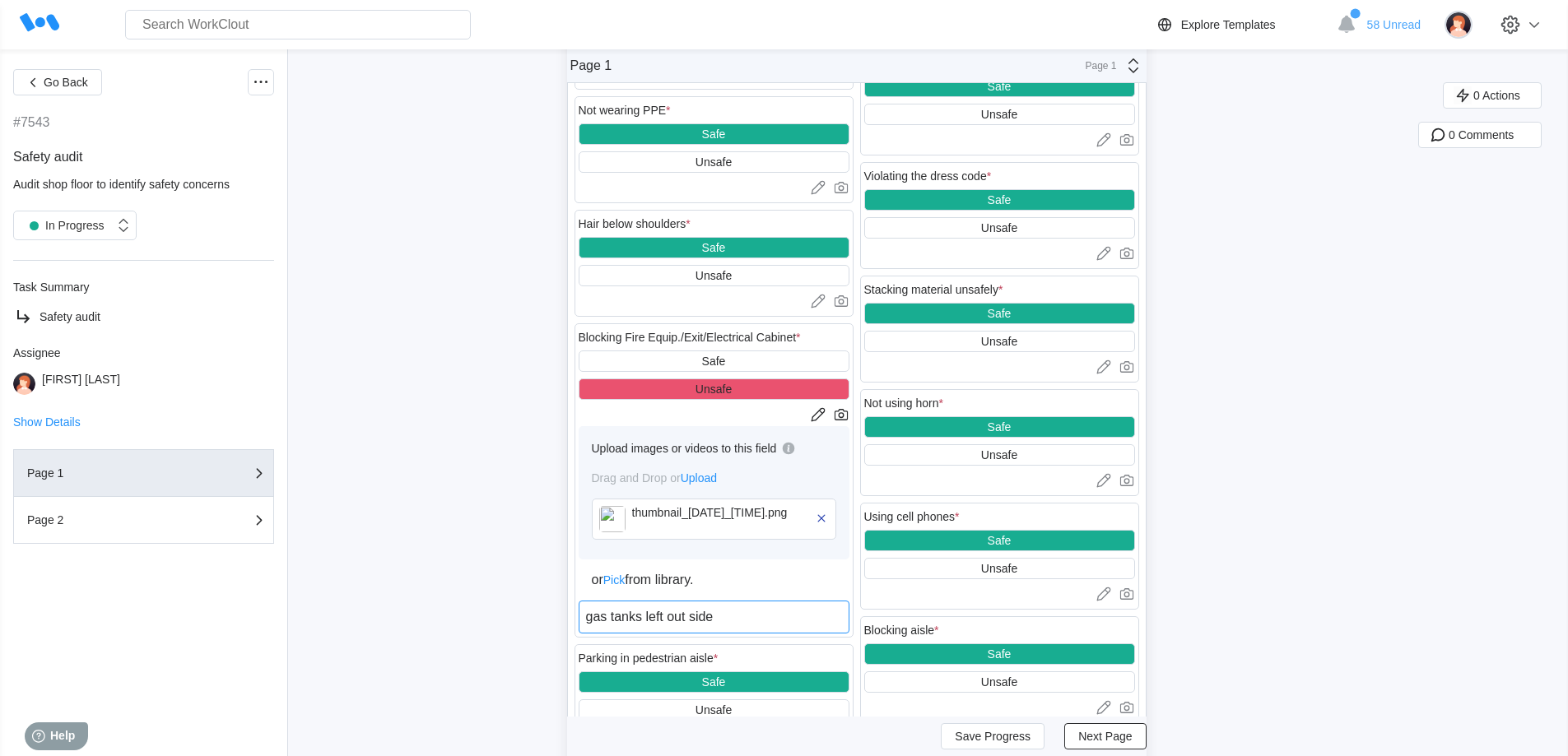 type on "gas tanks left out side" 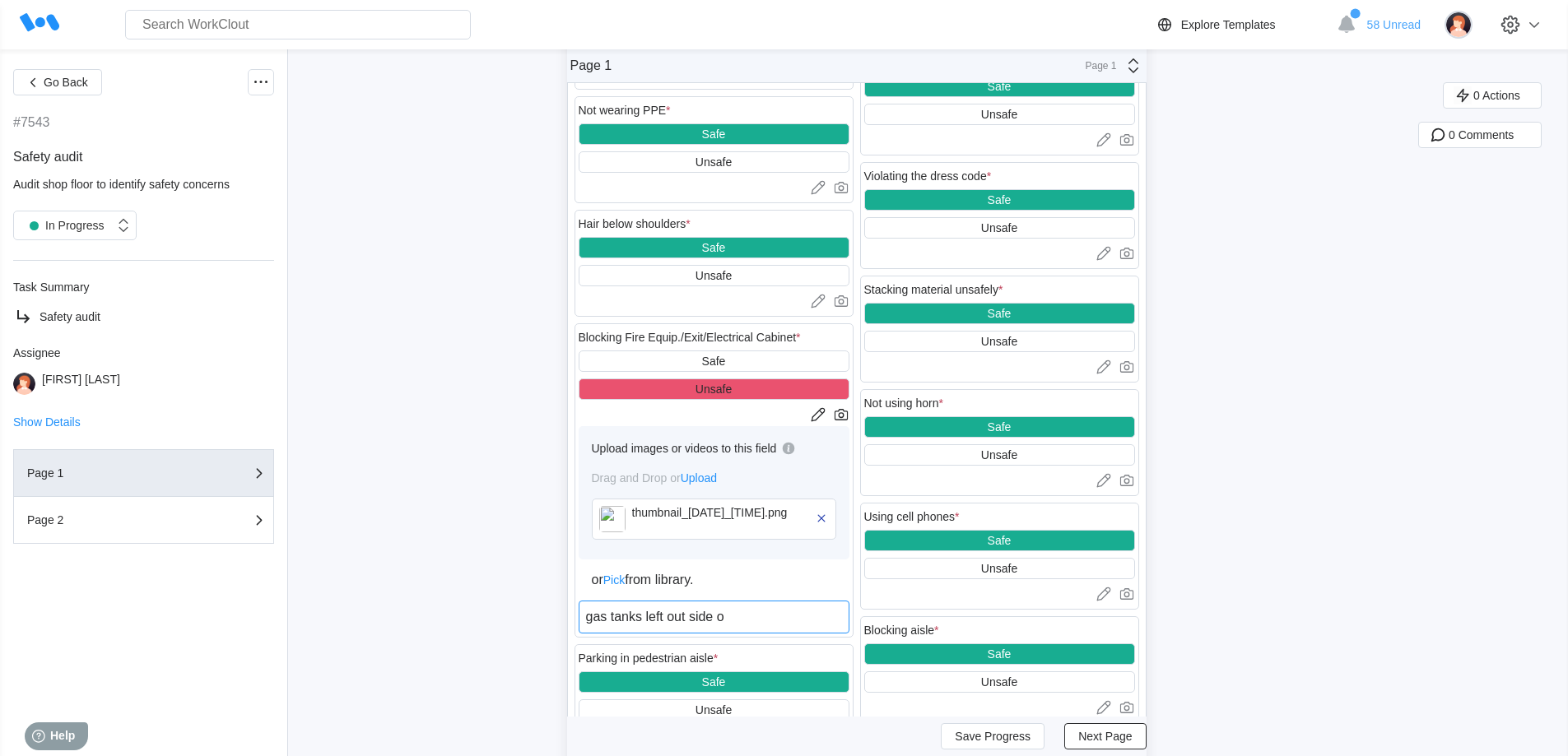 type on "gas tanks left out side of" 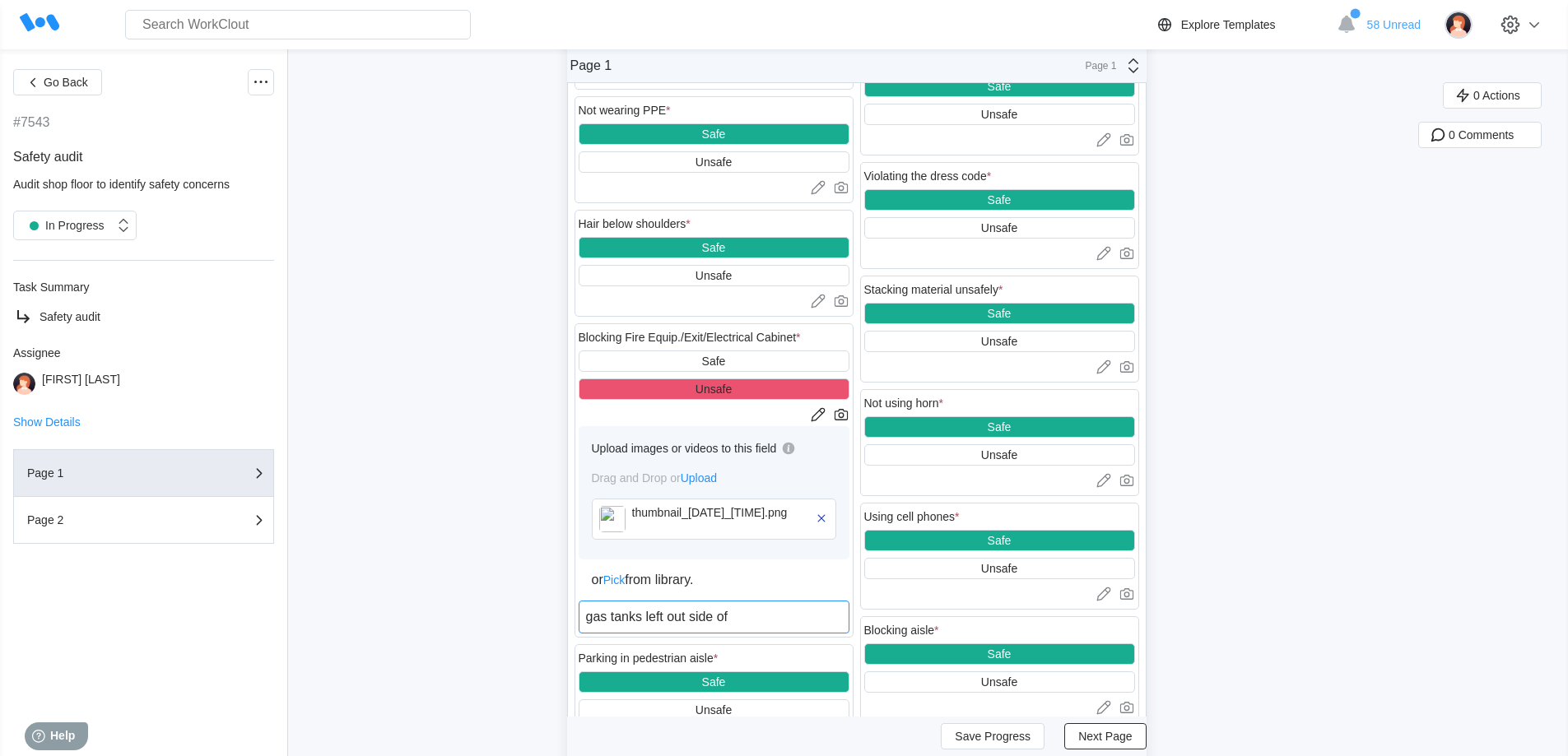type on "gas tanks left out side of" 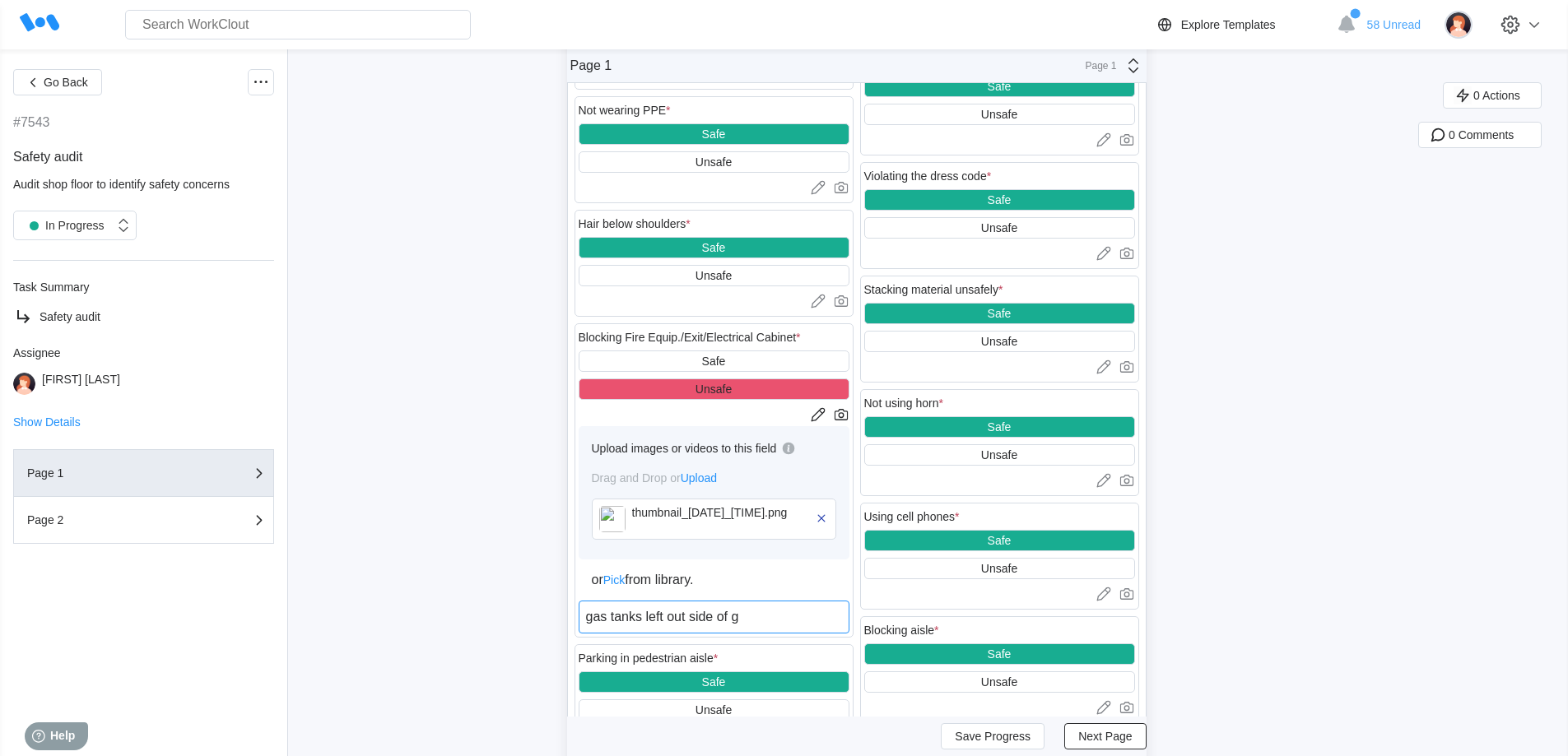 type on "gas tanks left out side of ga" 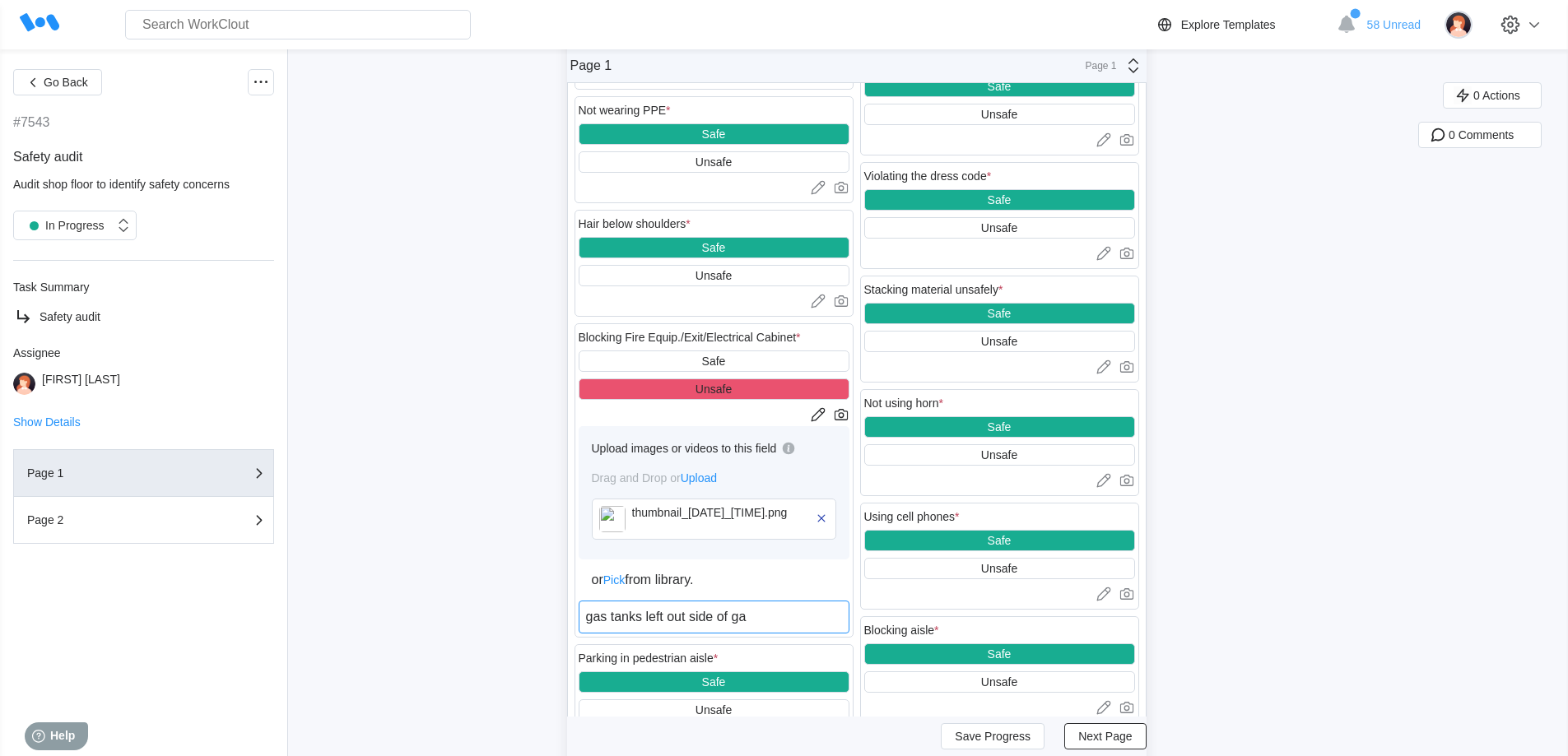 type on "gas tanks left out side of g" 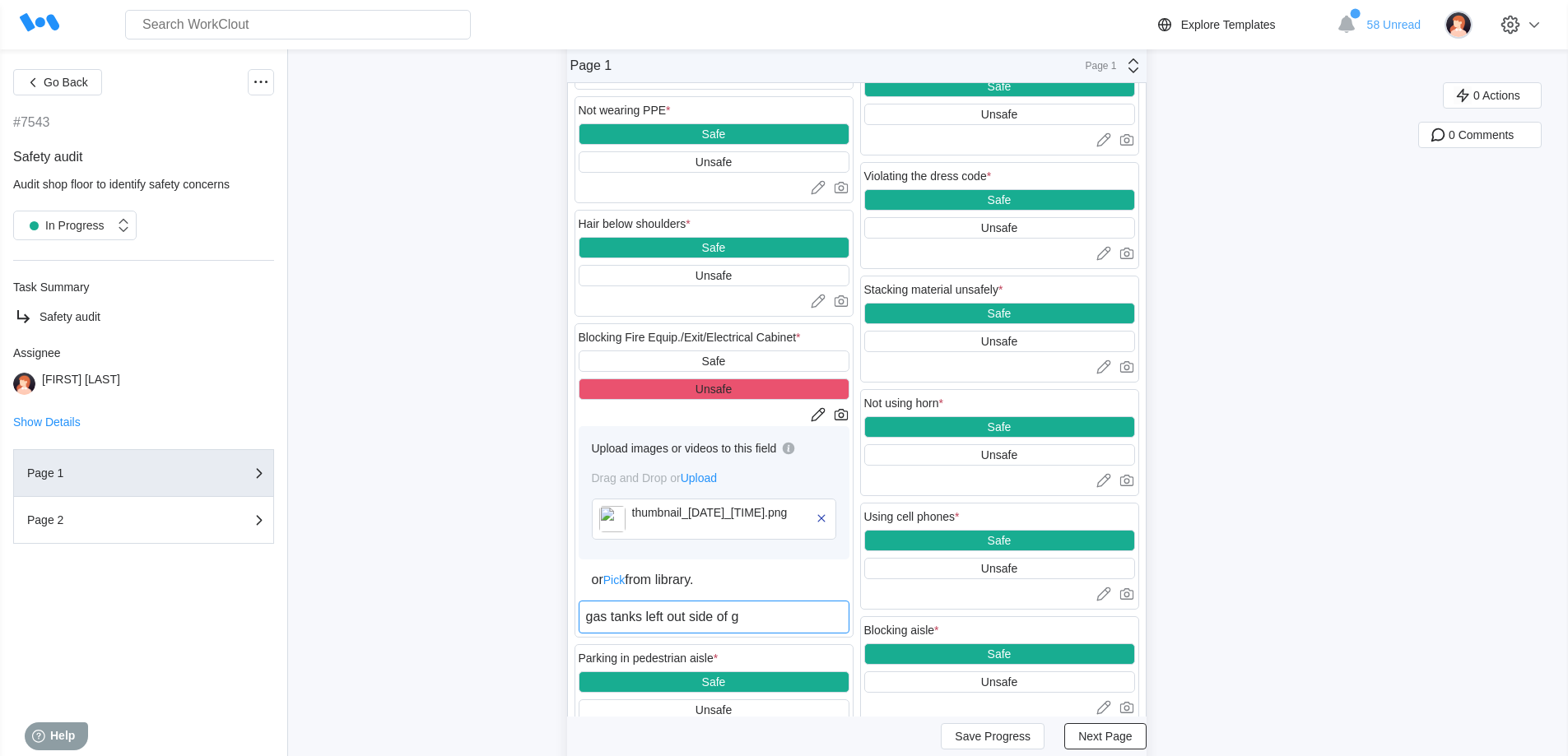 type on "gas tanks left out side of" 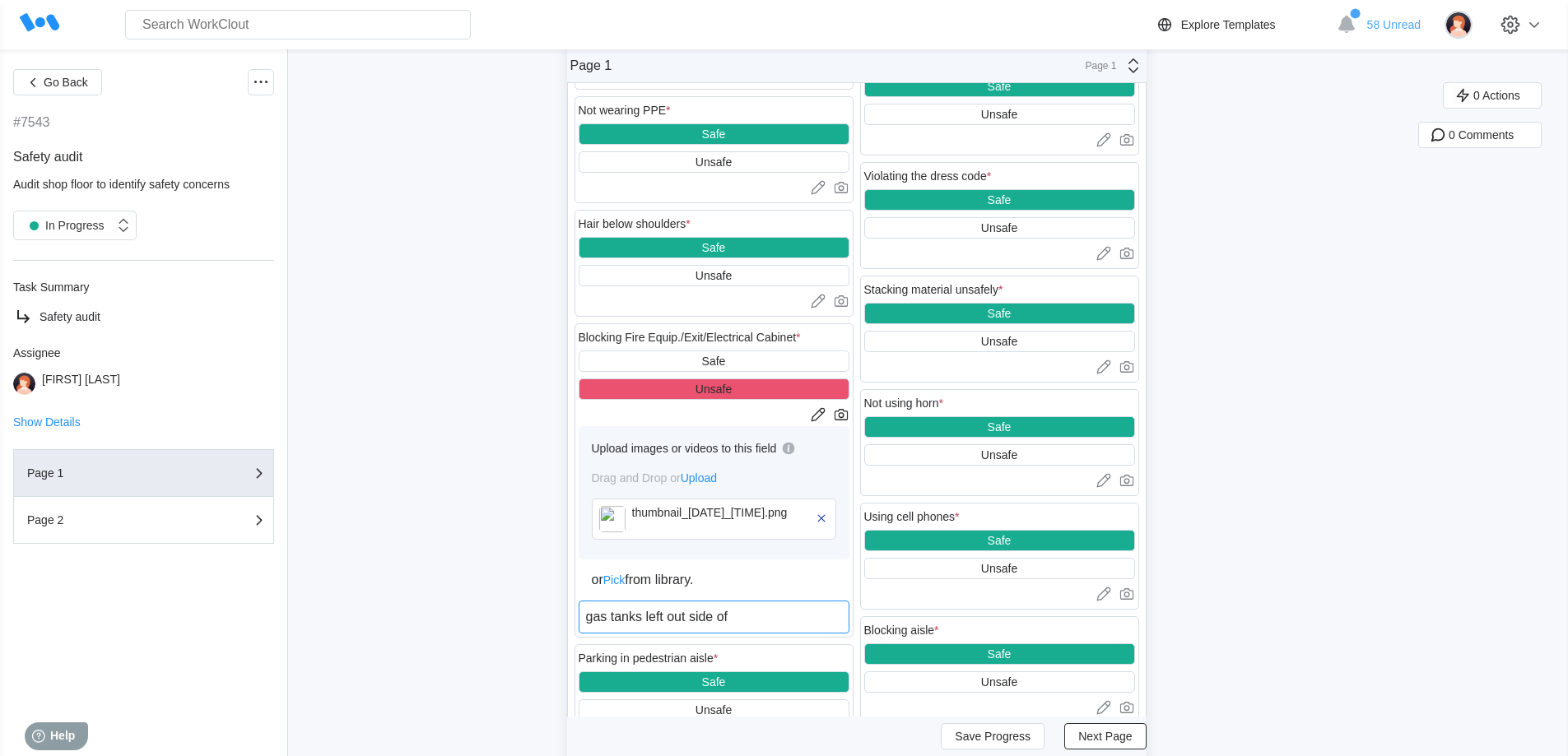 type on "gas tanks left out side of c" 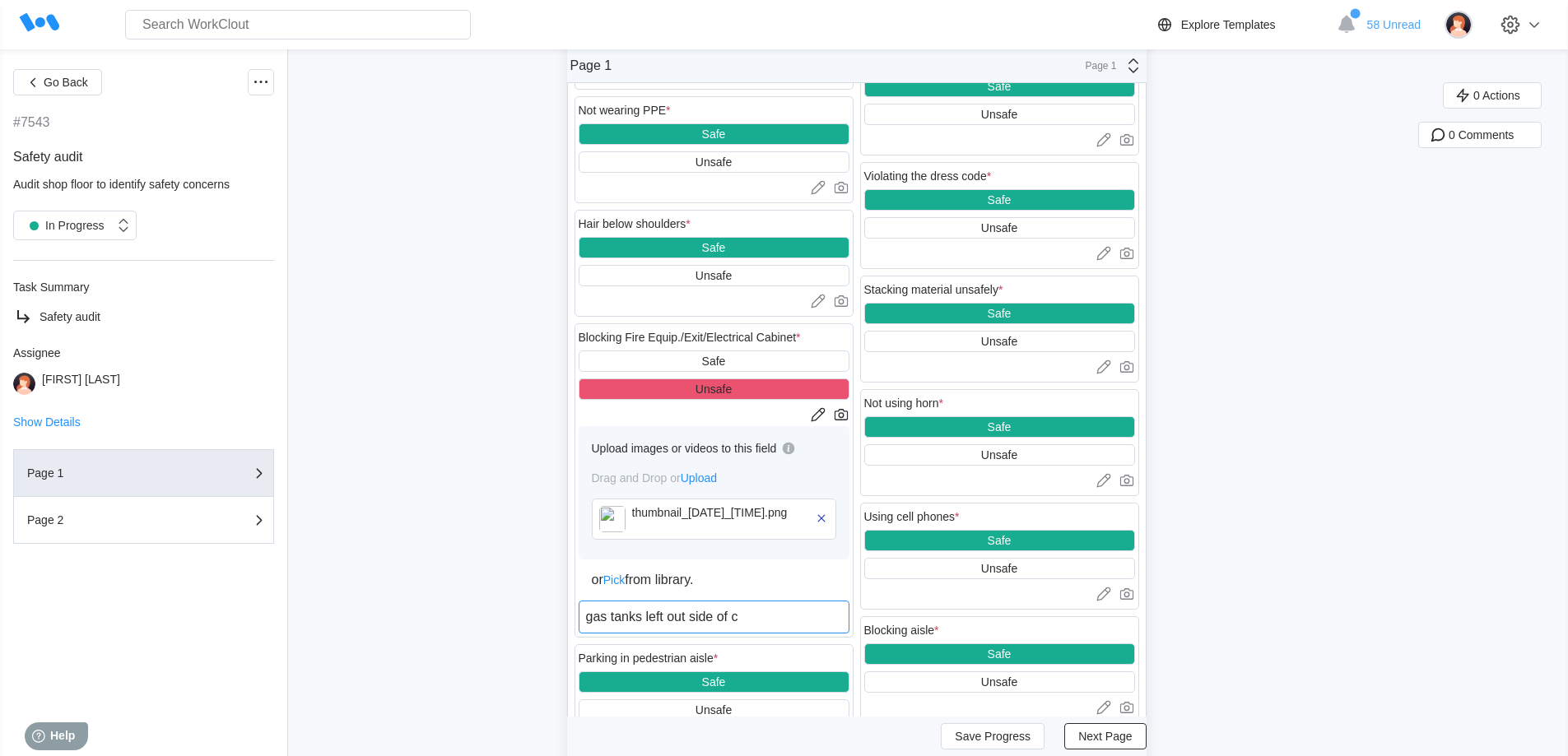 type on "gas tanks left out side of [LOCATION]" 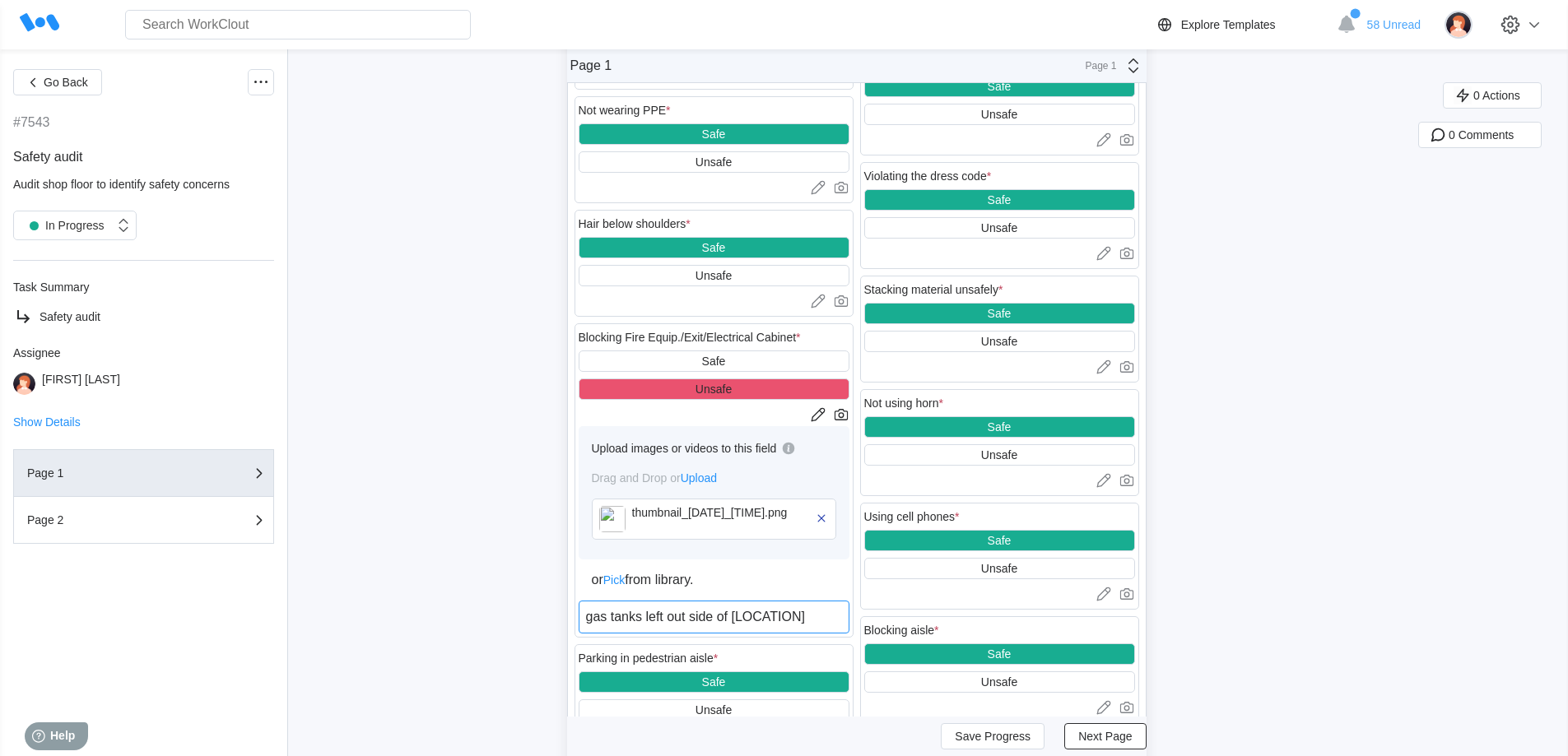 type on "gas tanks left out side of cag" 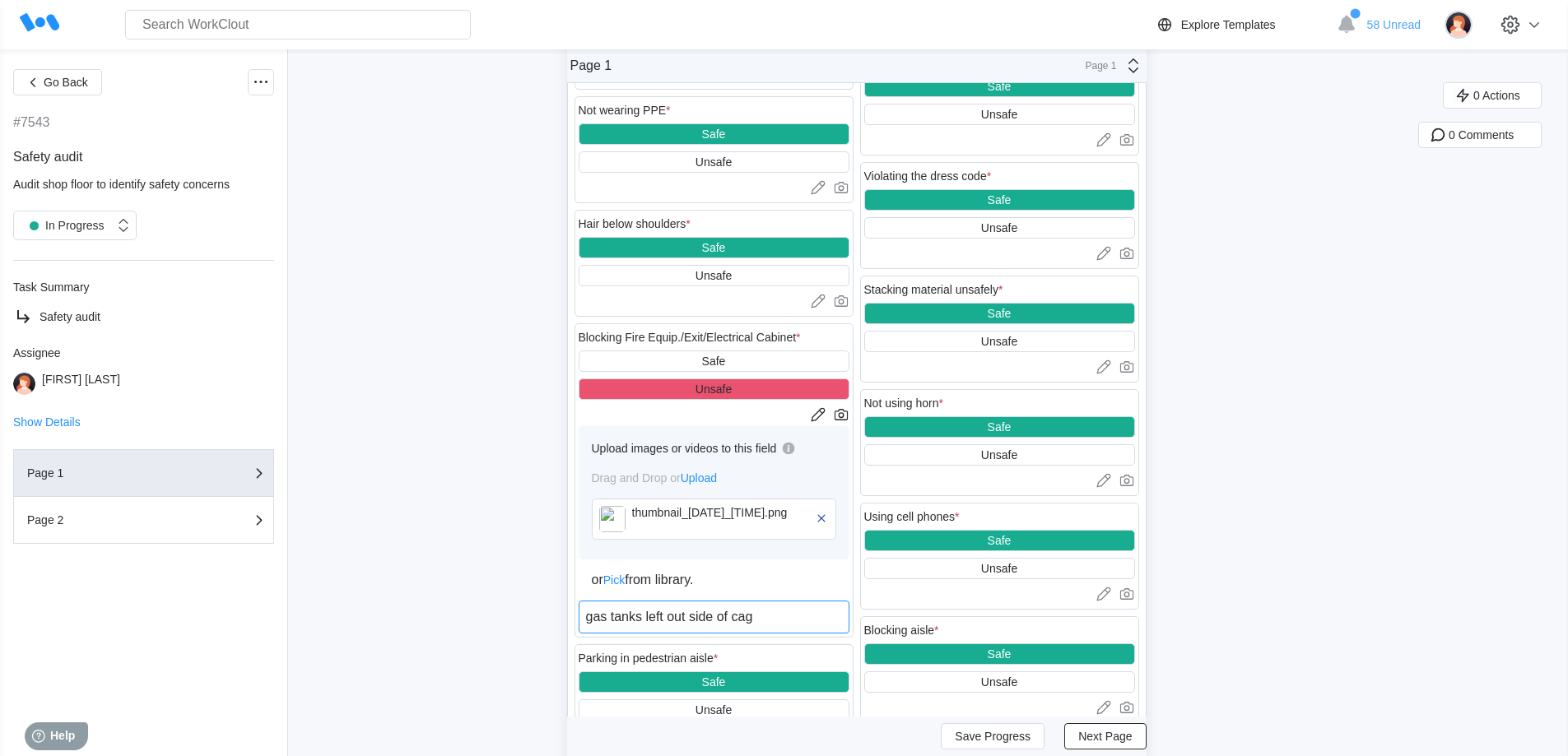 type on "gas tanks left out side of cage" 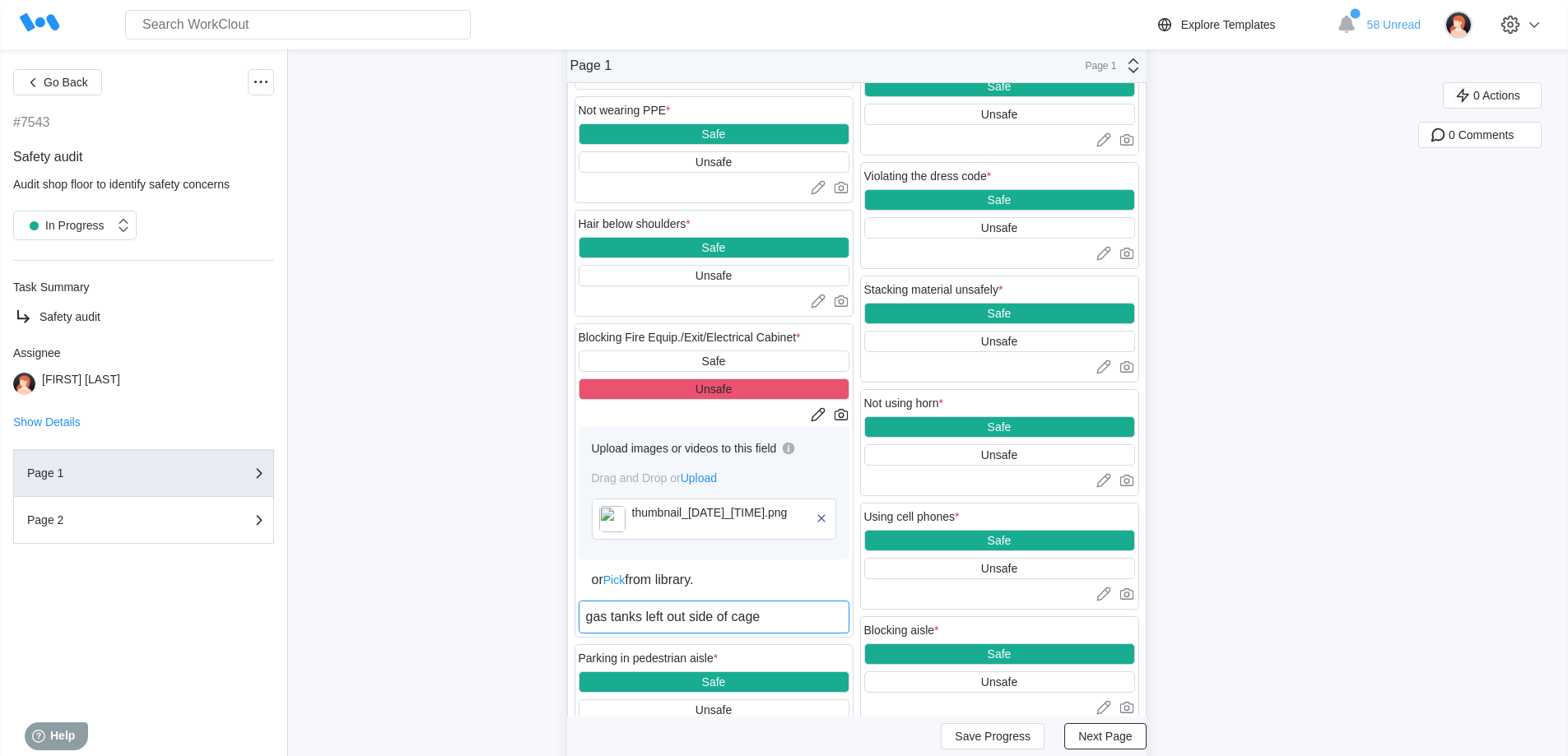 type on "gas tanks left out side of cage" 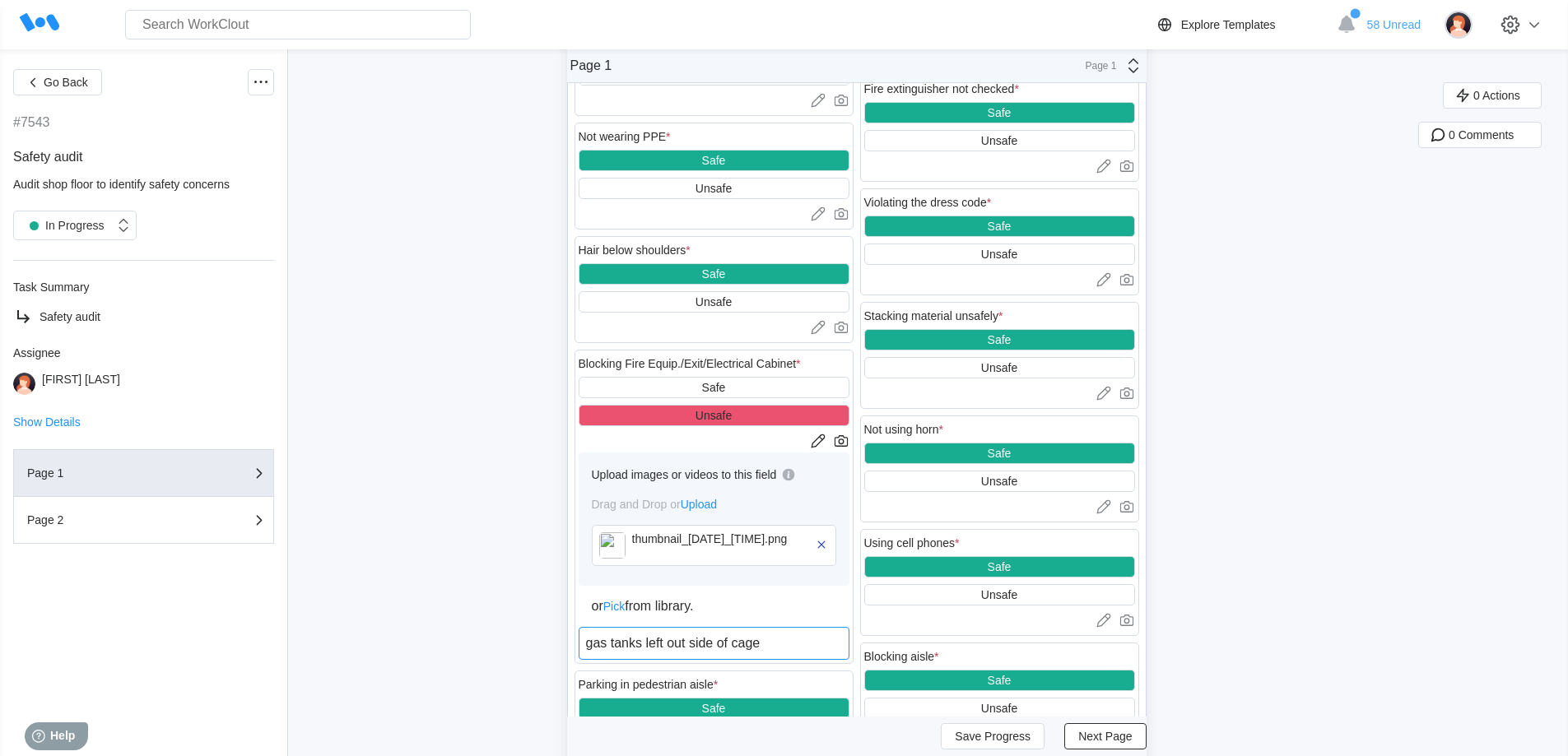 scroll, scrollTop: 985, scrollLeft: 0, axis: vertical 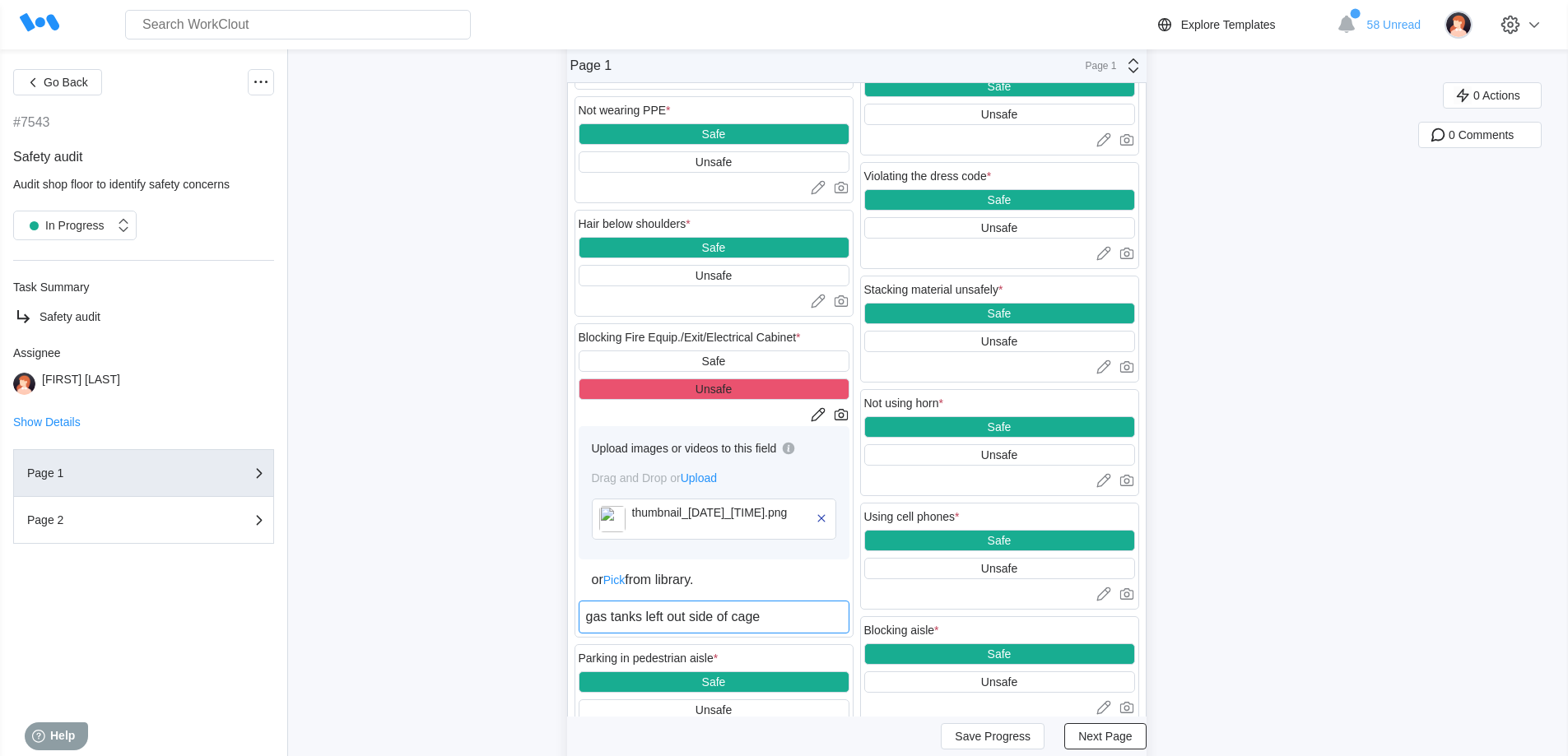drag, startPoint x: 616, startPoint y: 615, endPoint x: 554, endPoint y: 612, distance: 62.072538 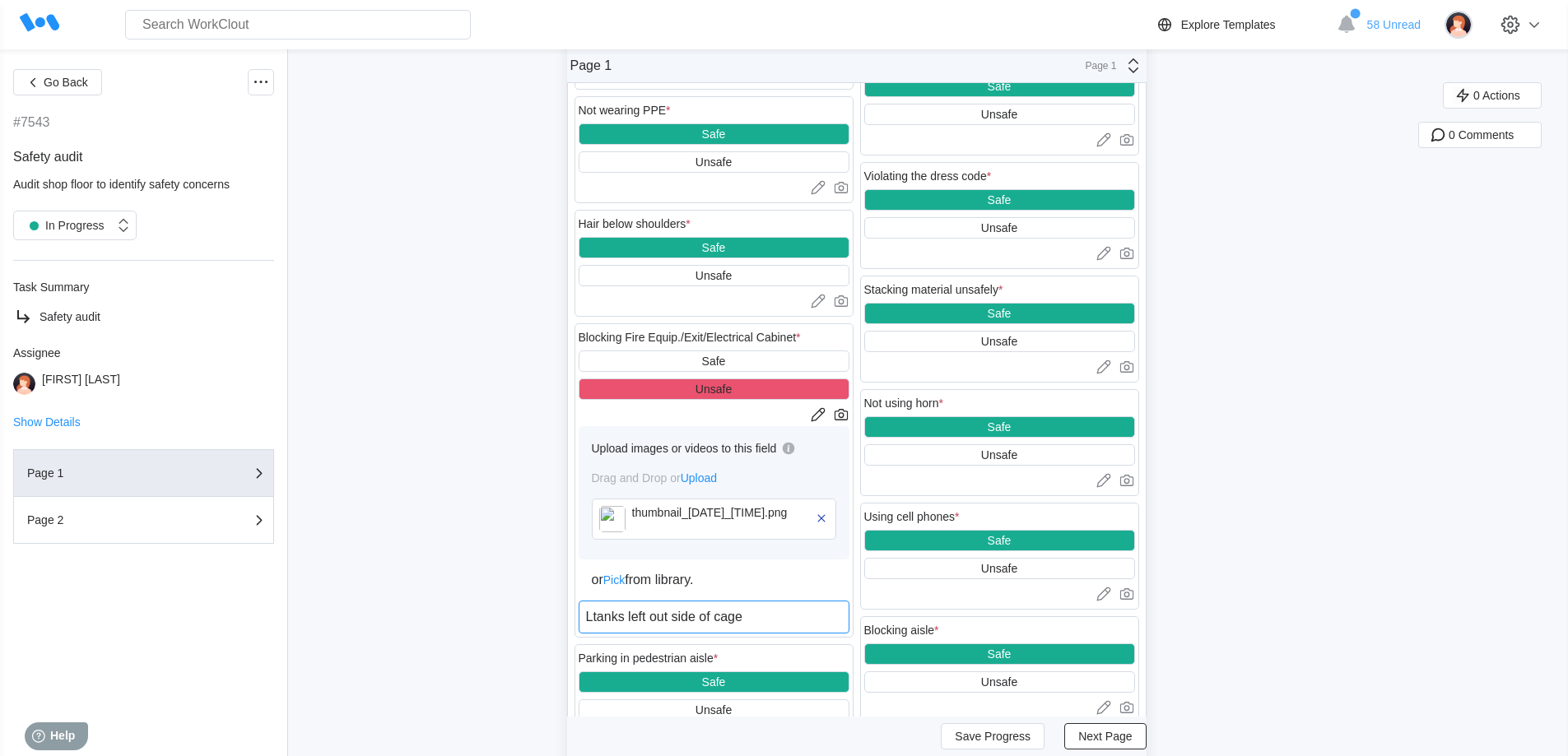 type on "LPtanks left out side of cage" 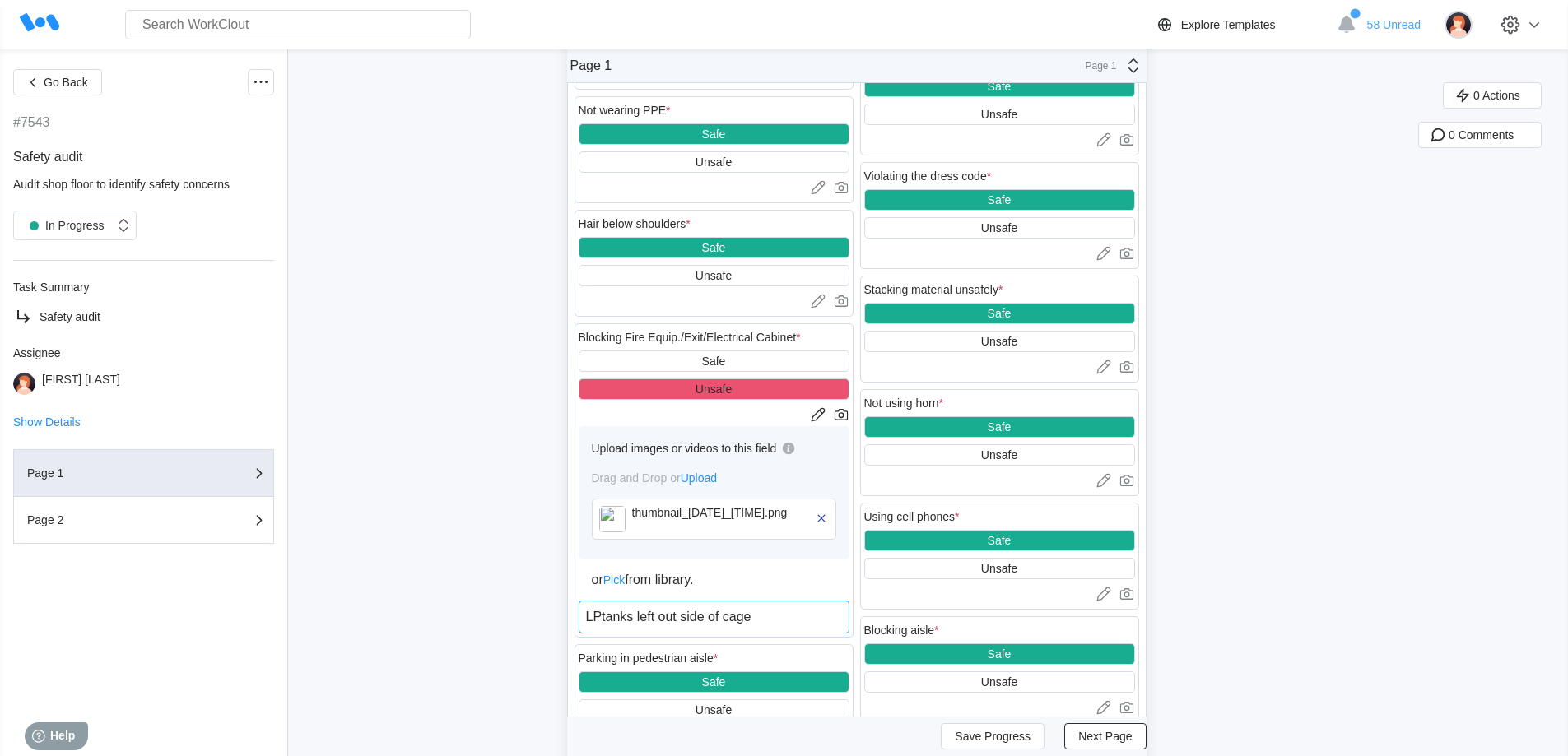 type on "LP tanks left out side of cage" 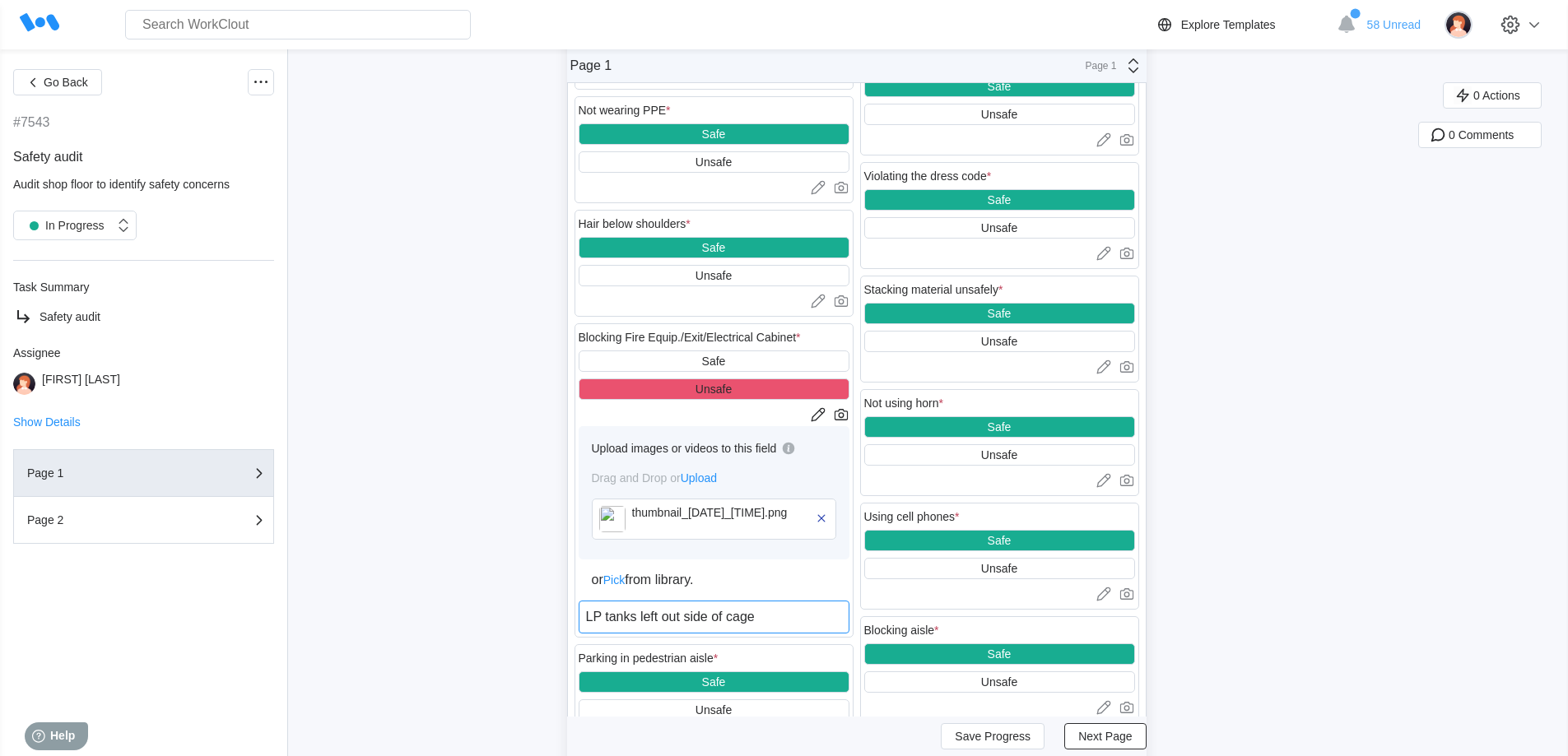 type on "x" 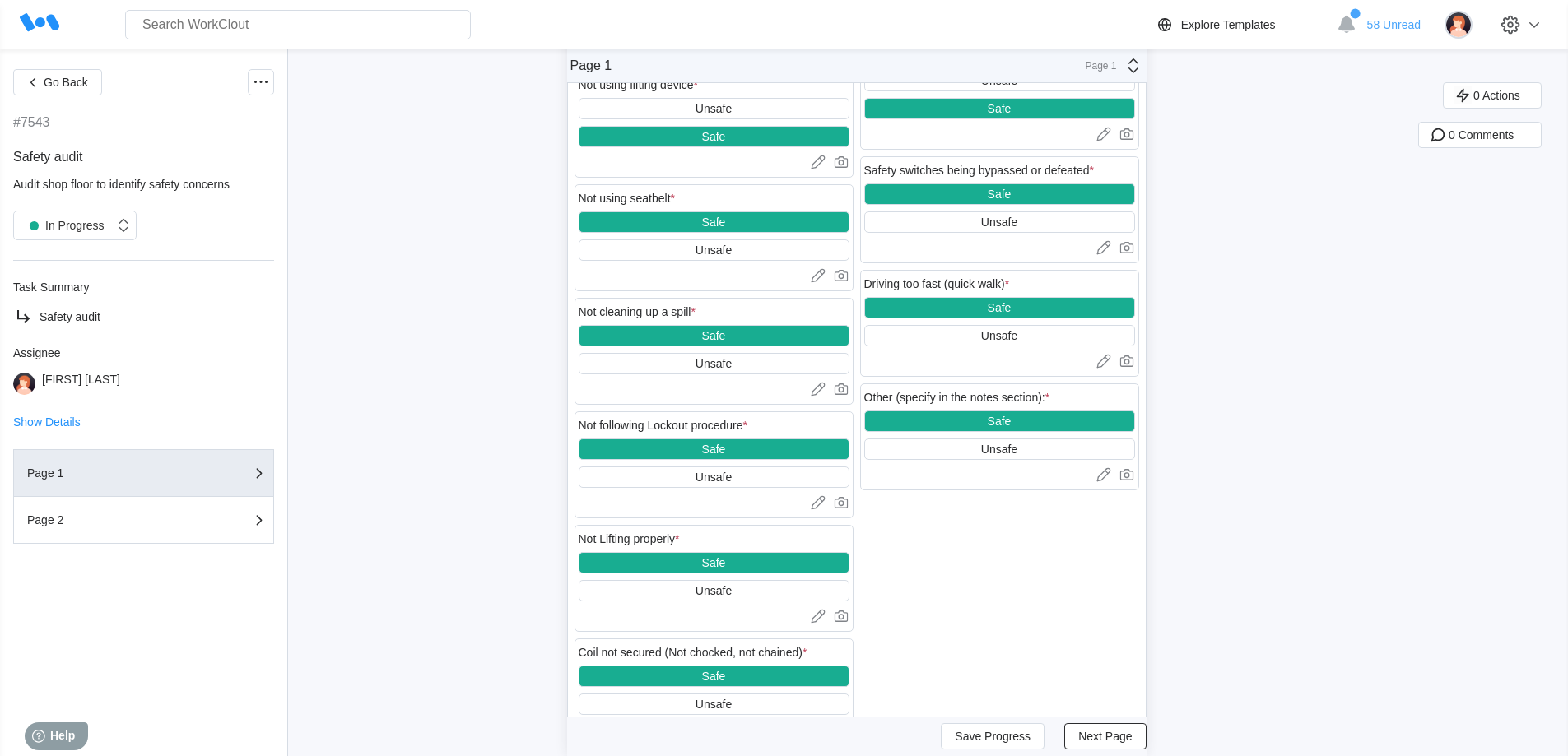scroll, scrollTop: 1972, scrollLeft: 0, axis: vertical 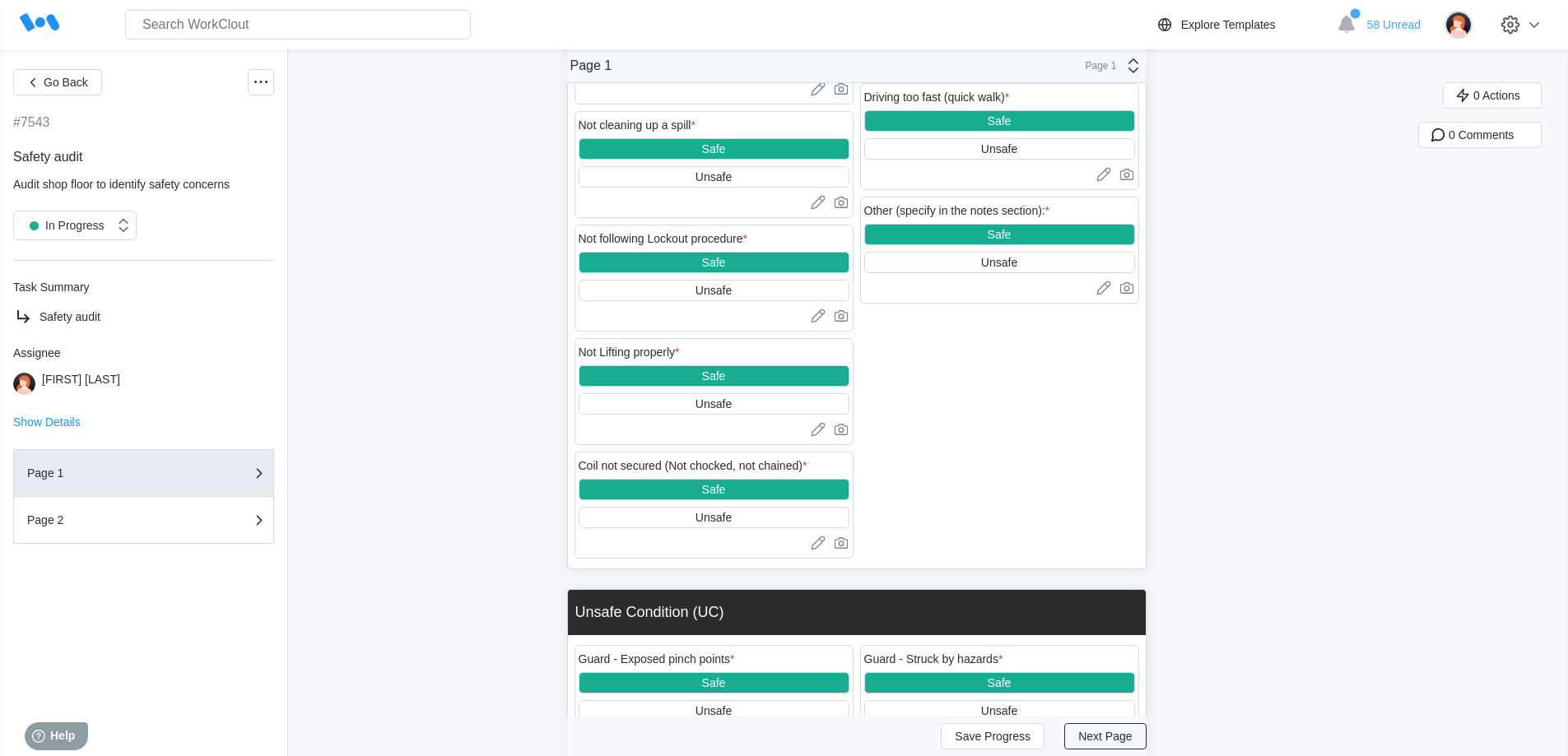type on "LP tanks left out side of cage" 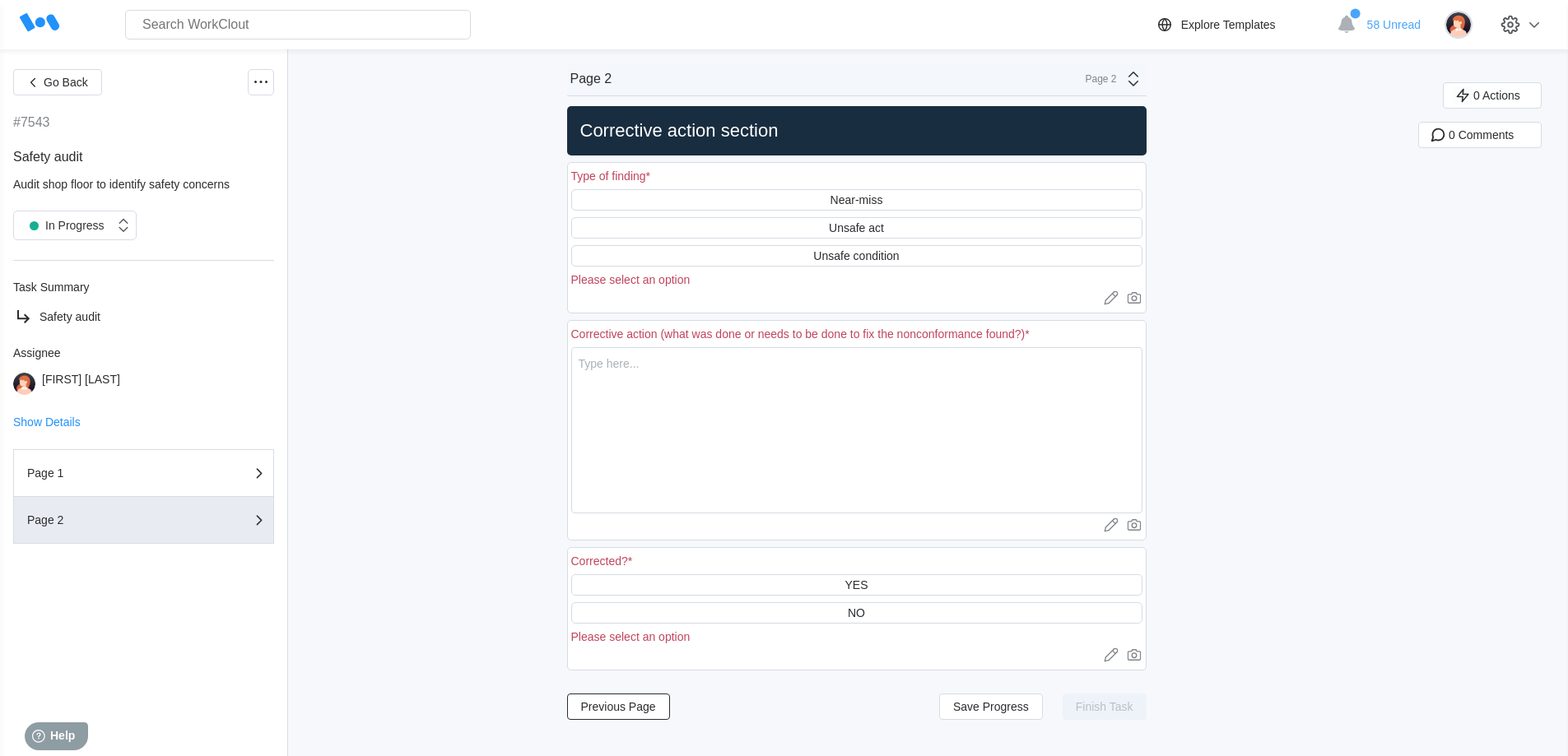 scroll, scrollTop: 0, scrollLeft: 0, axis: both 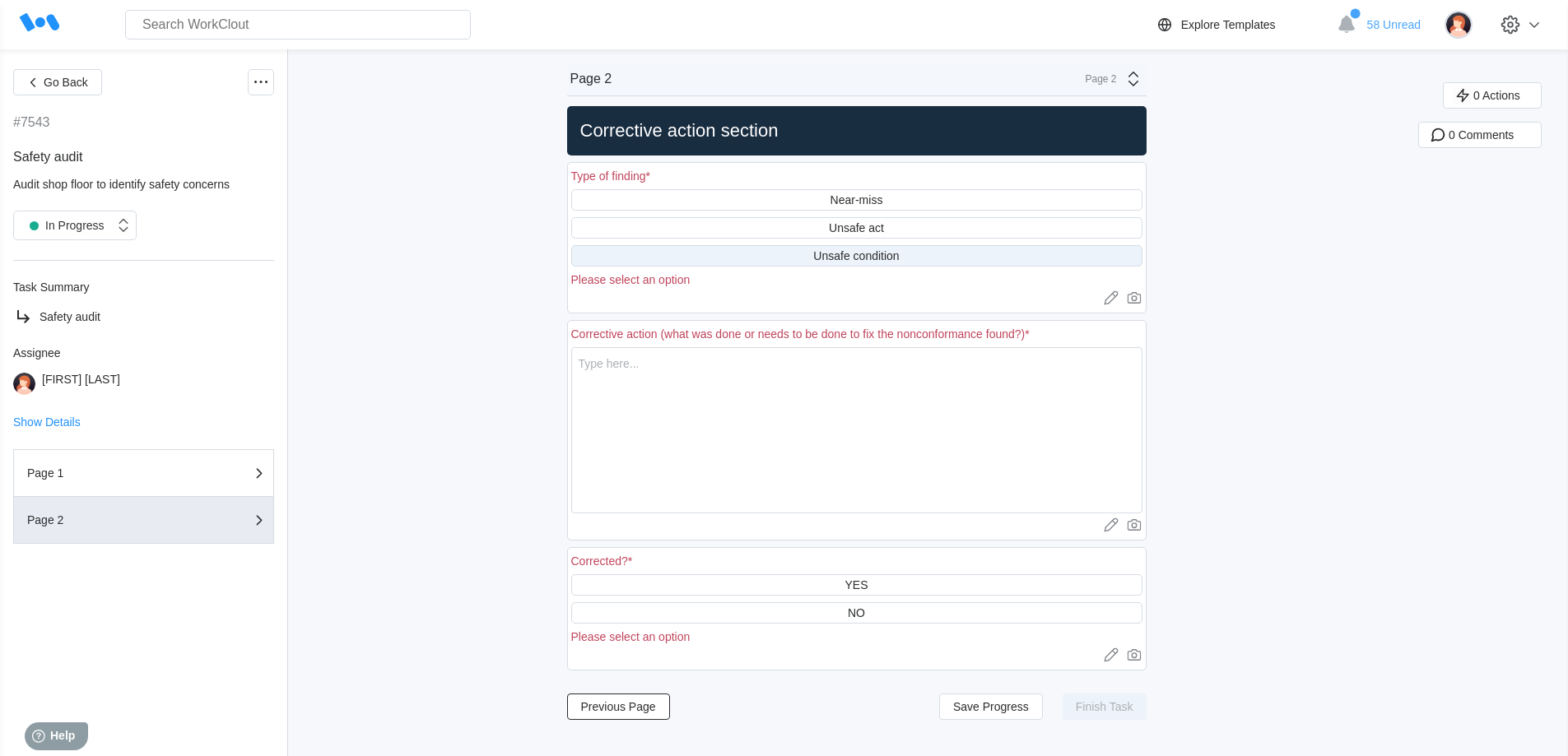 click on "Unsafe condition" at bounding box center [856, 256] 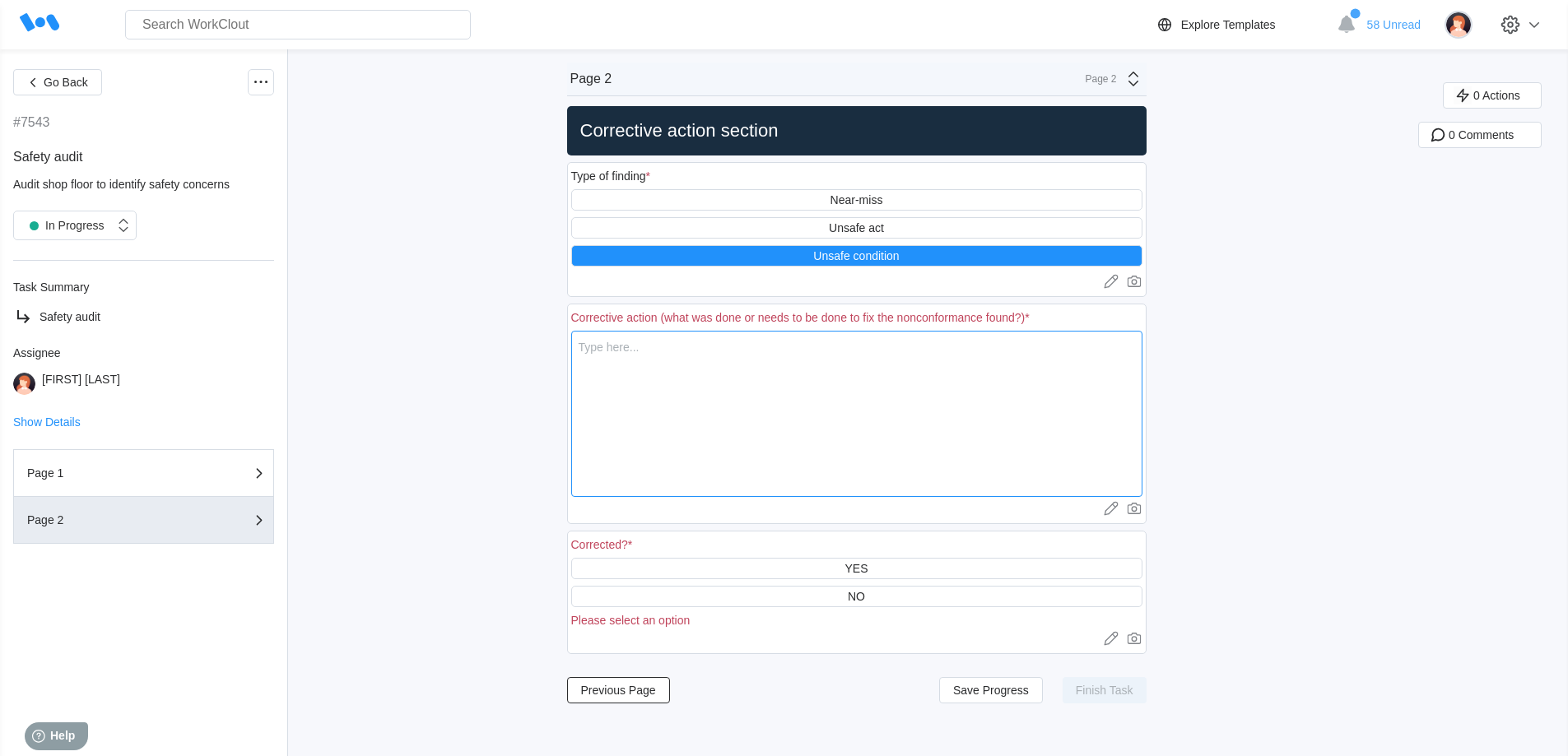 click at bounding box center [857, 414] 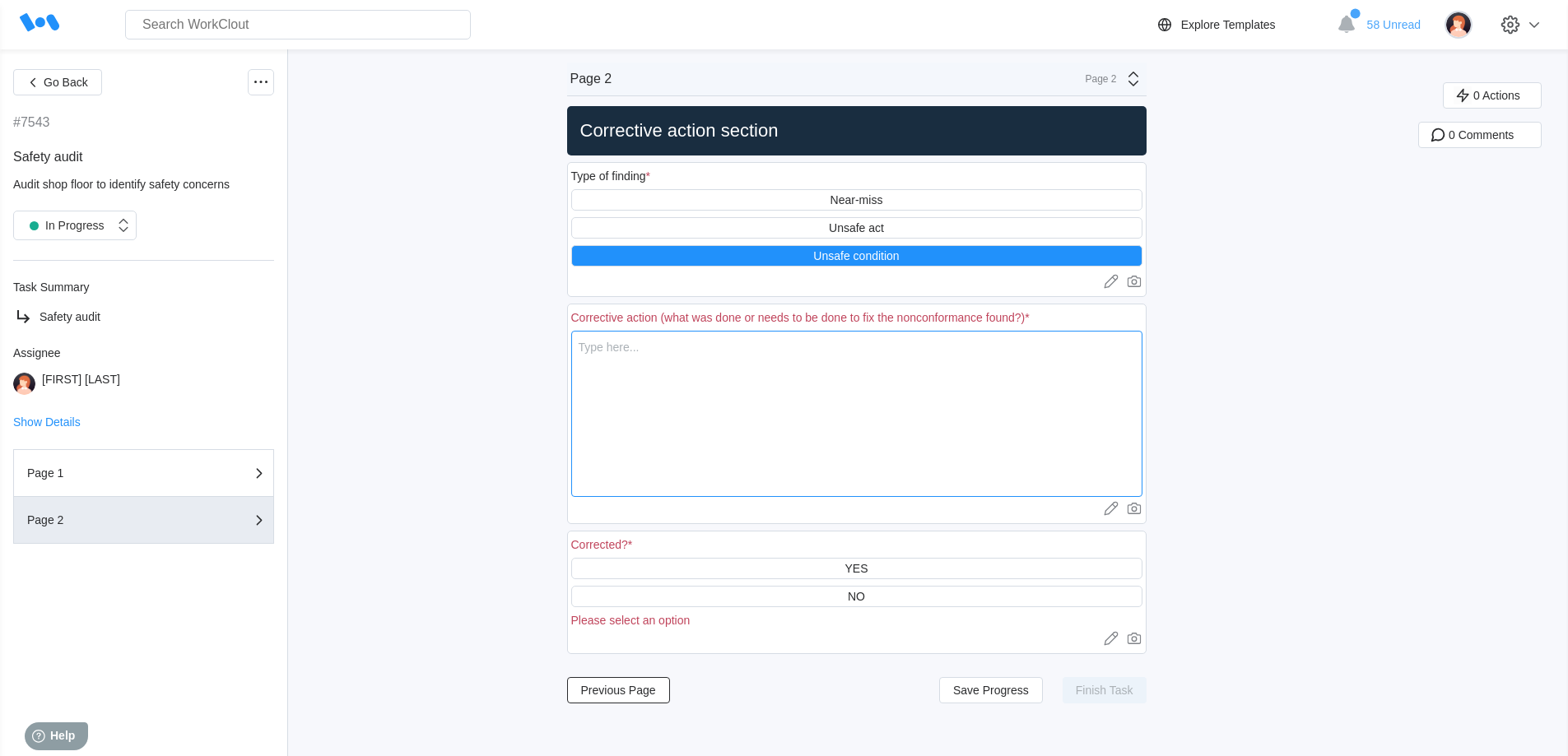 type on "r" 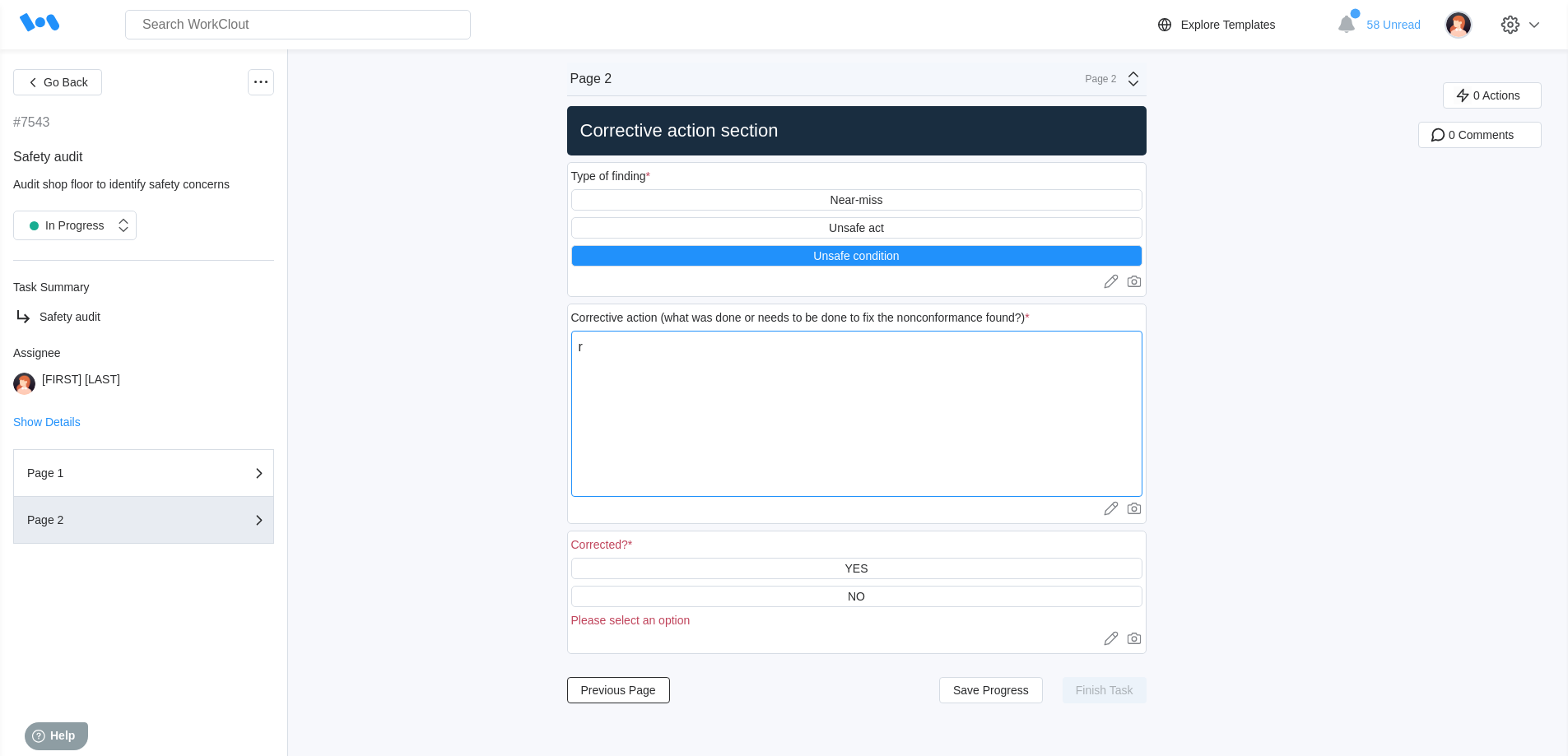 type on "re" 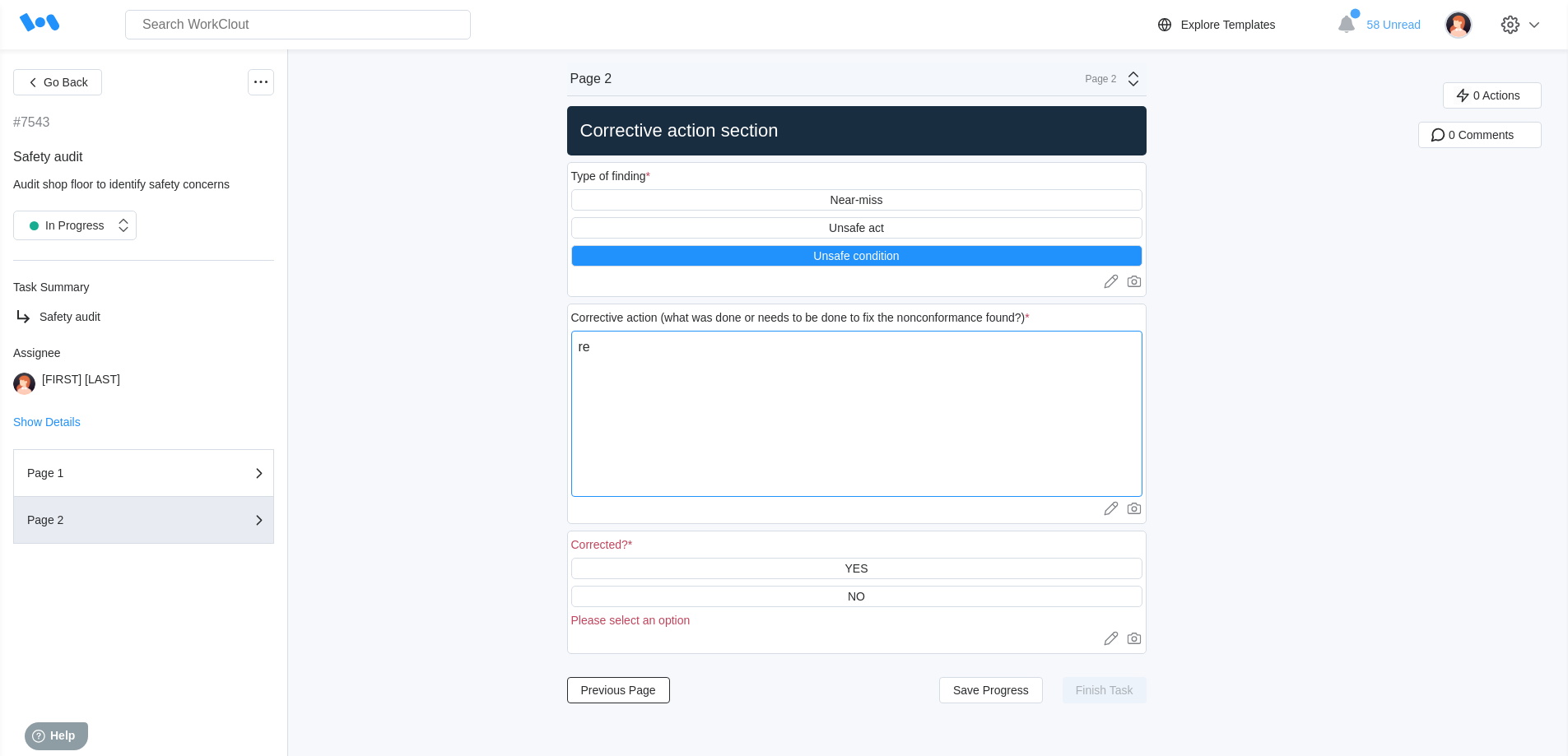 type on "ret" 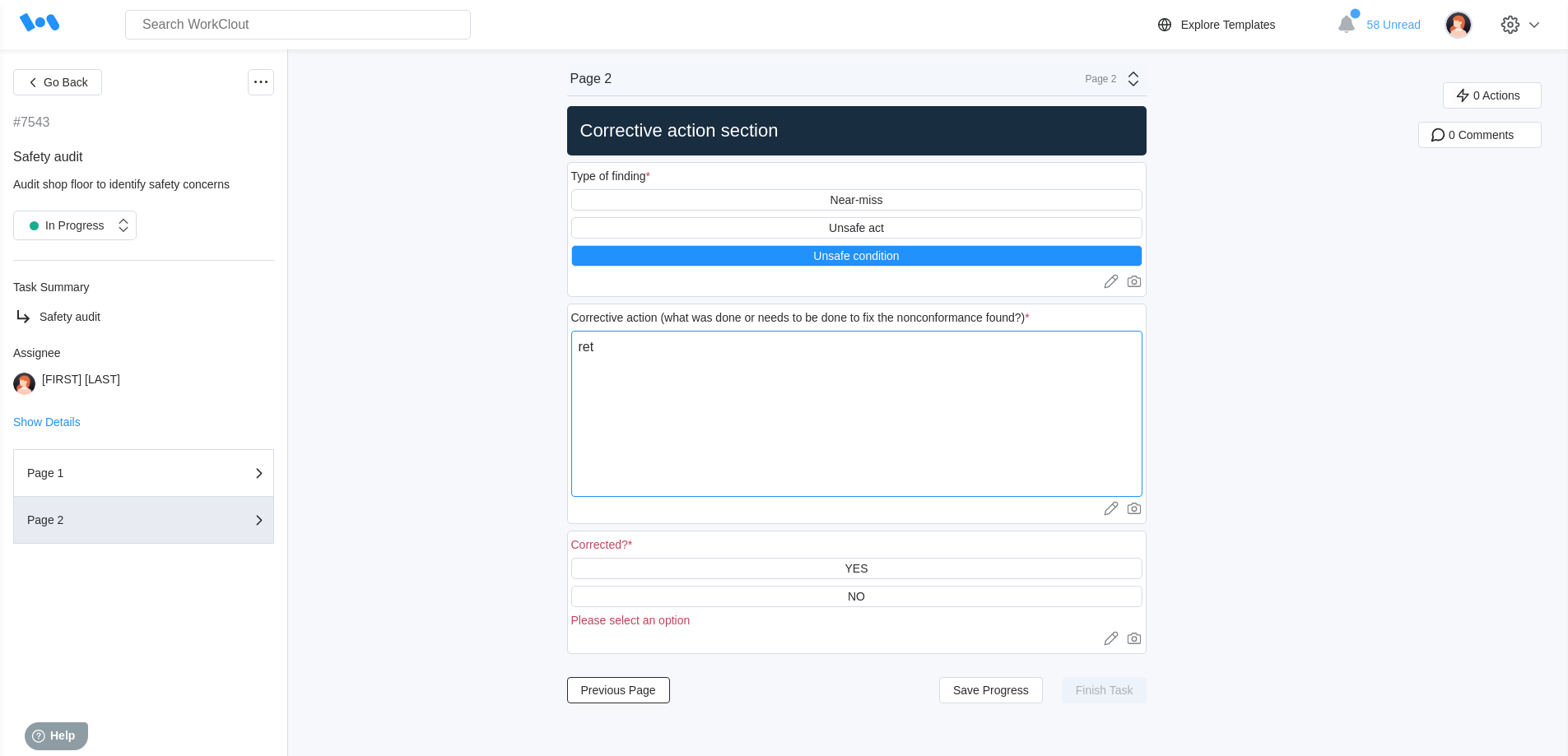 type on "retu" 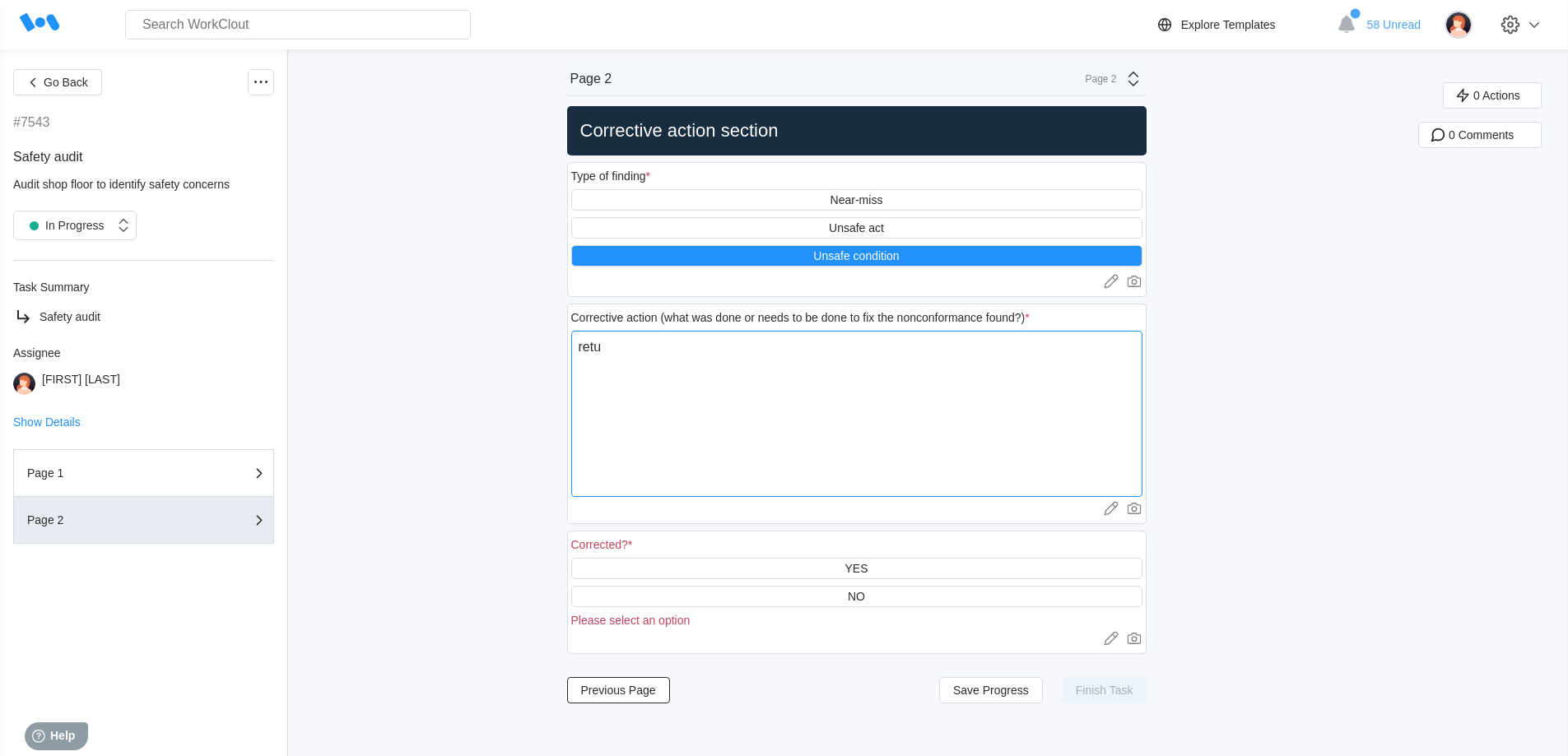 type on "retur" 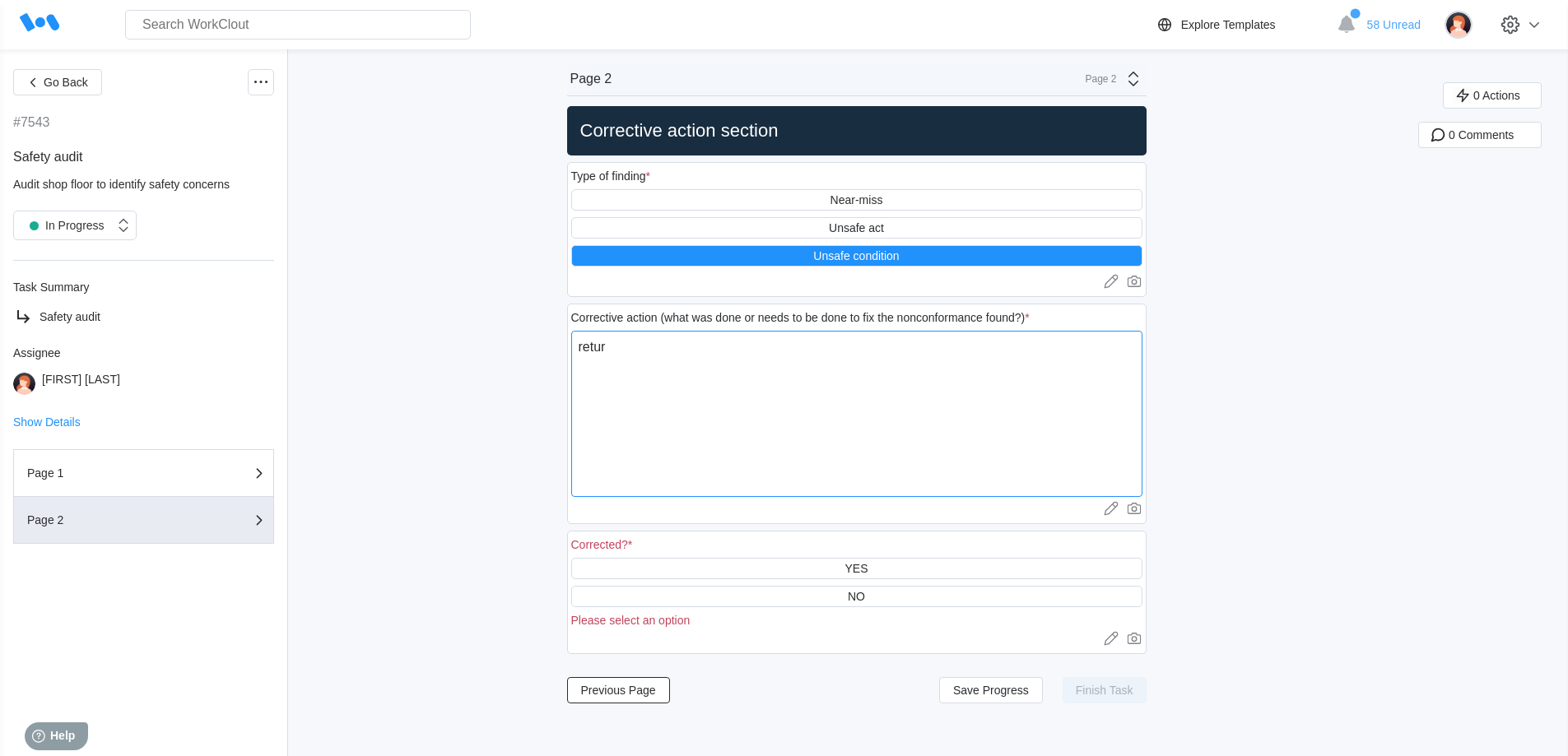 type on "return" 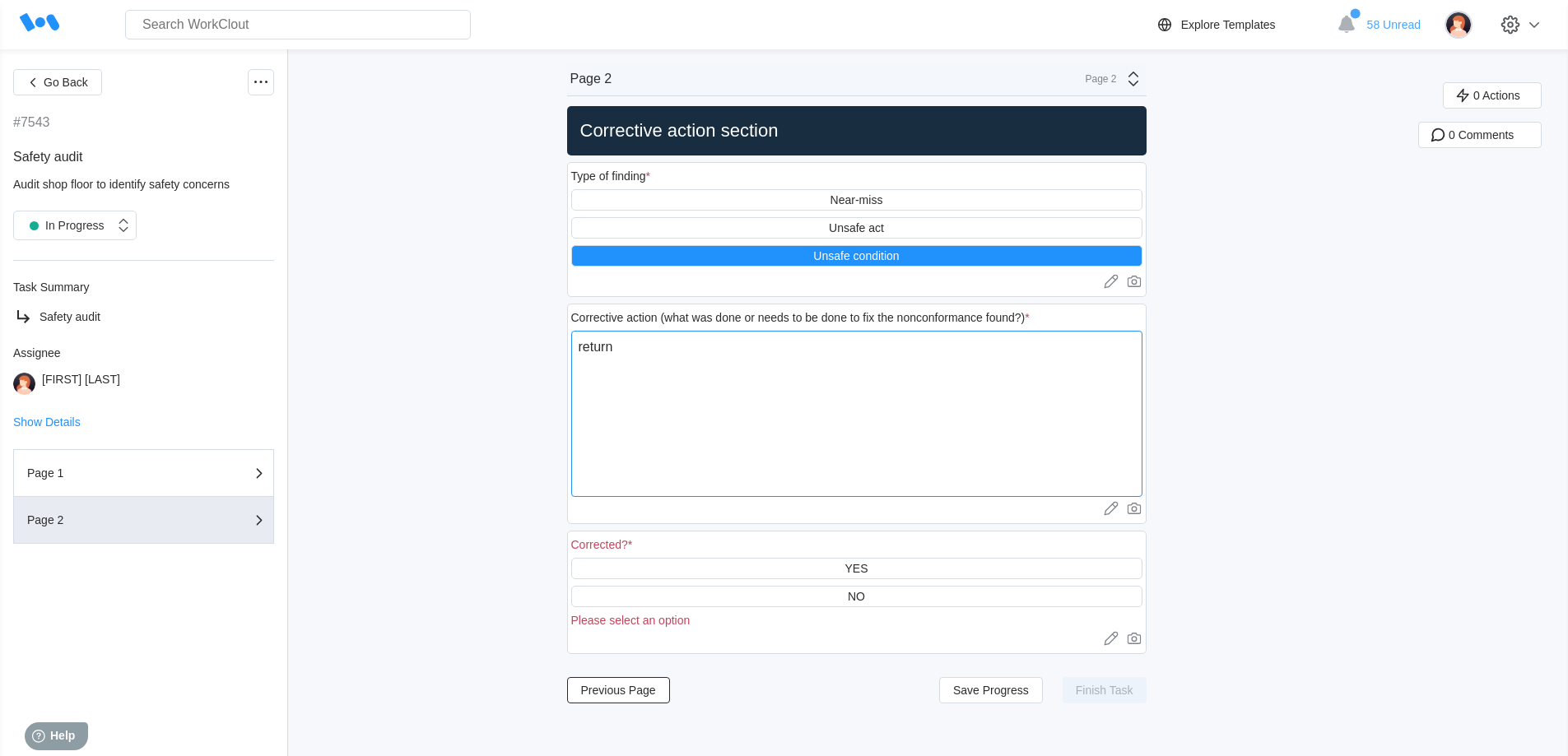 type on "returne" 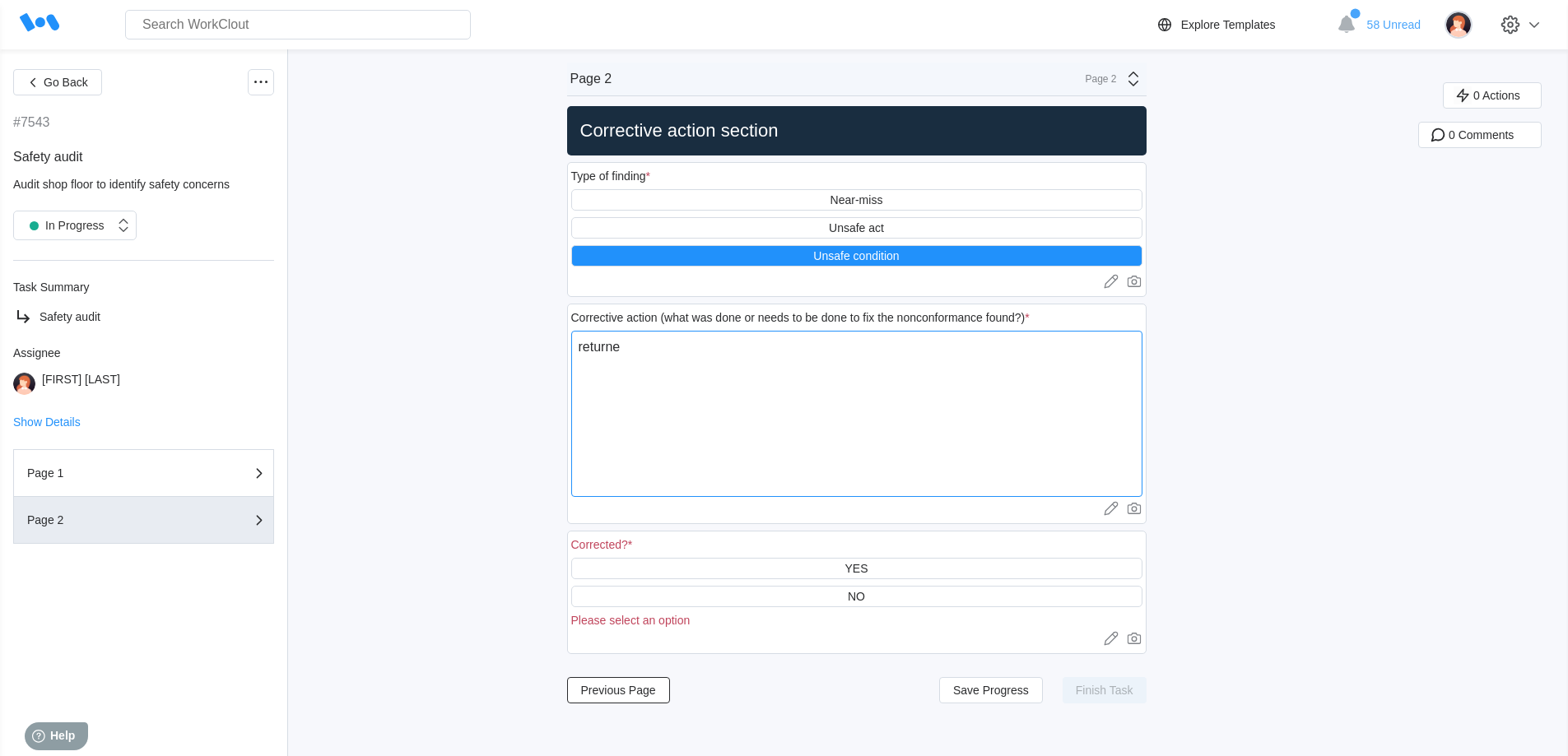 type on "returned" 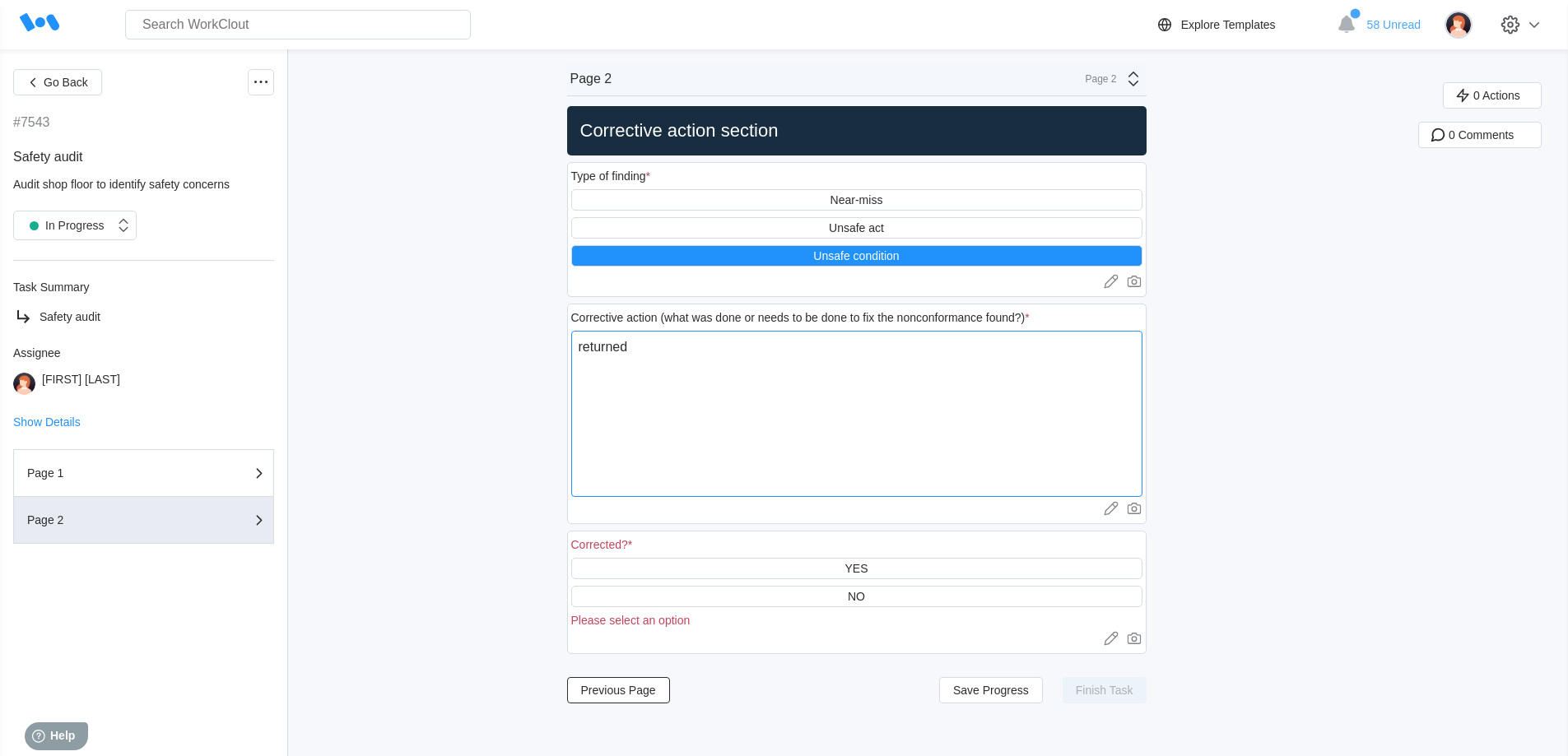 type on "returned" 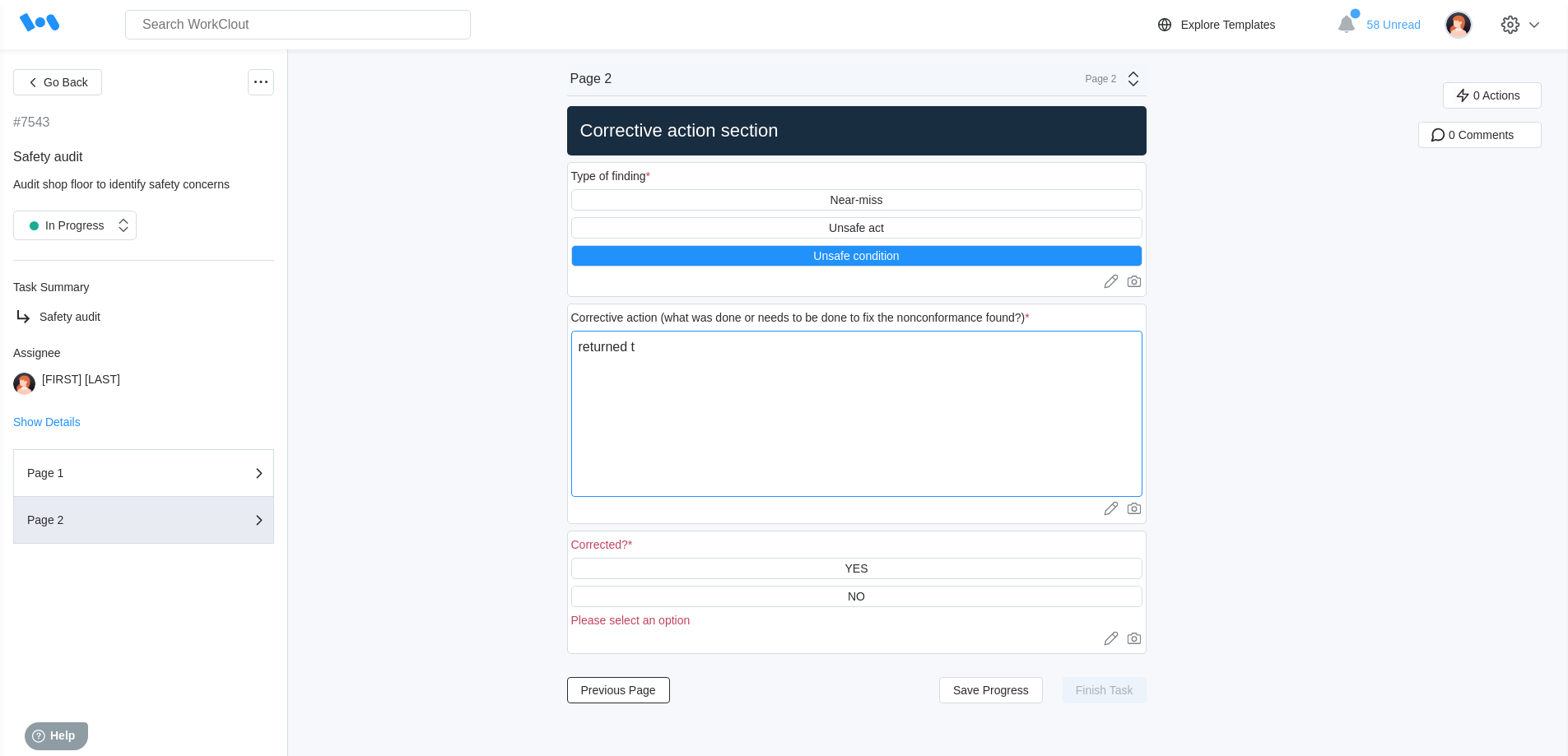 type on "returned to" 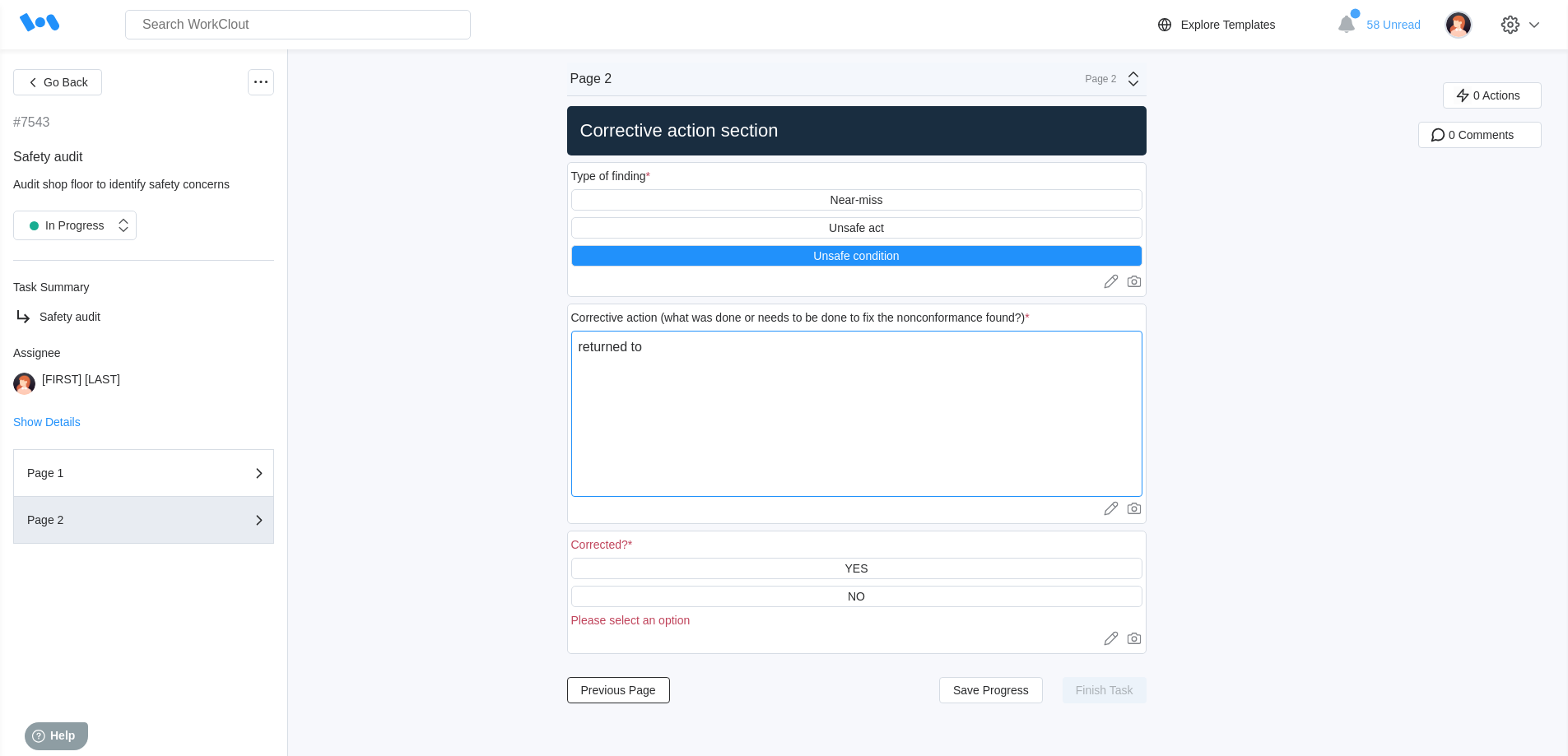 type on "returned to" 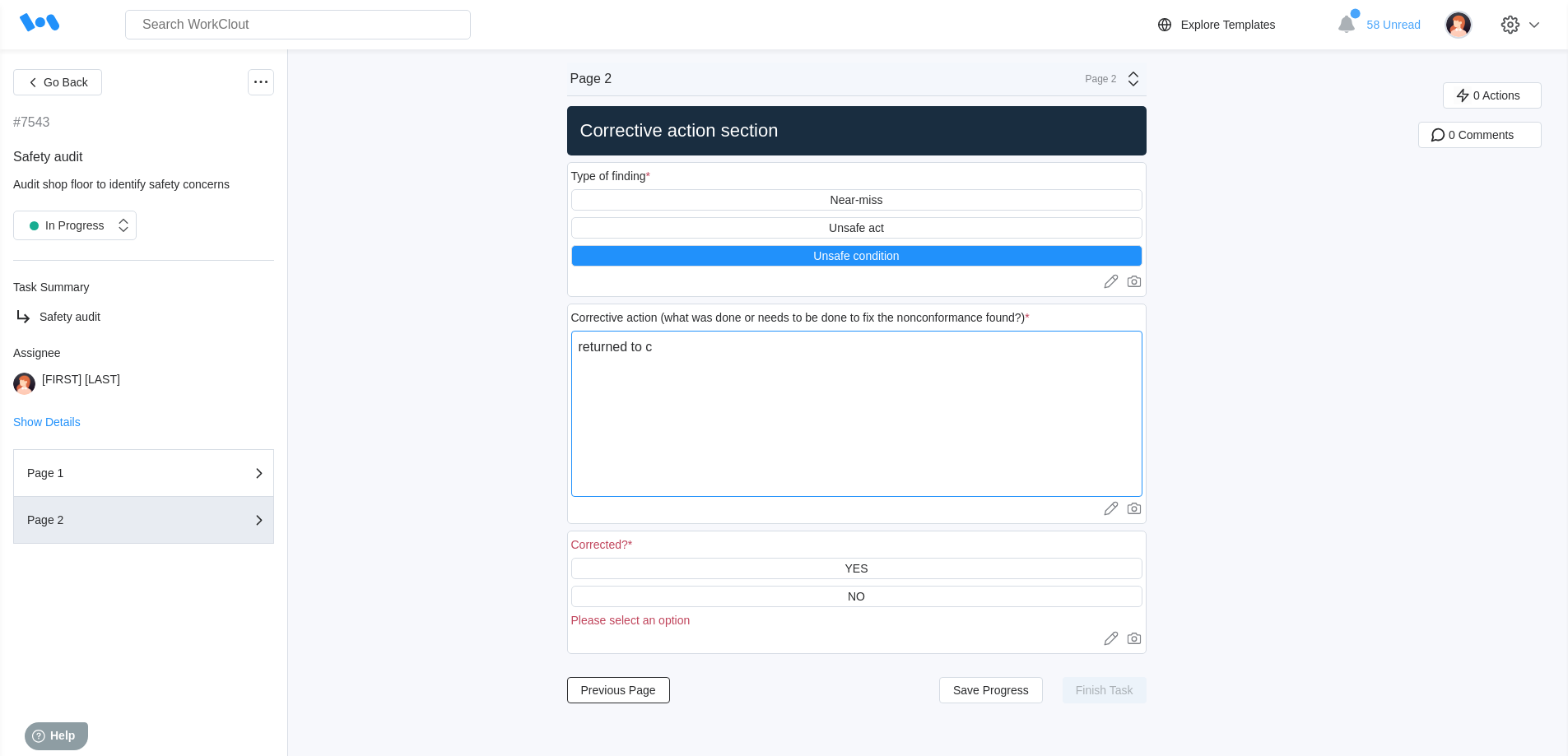 type on "returned to ca" 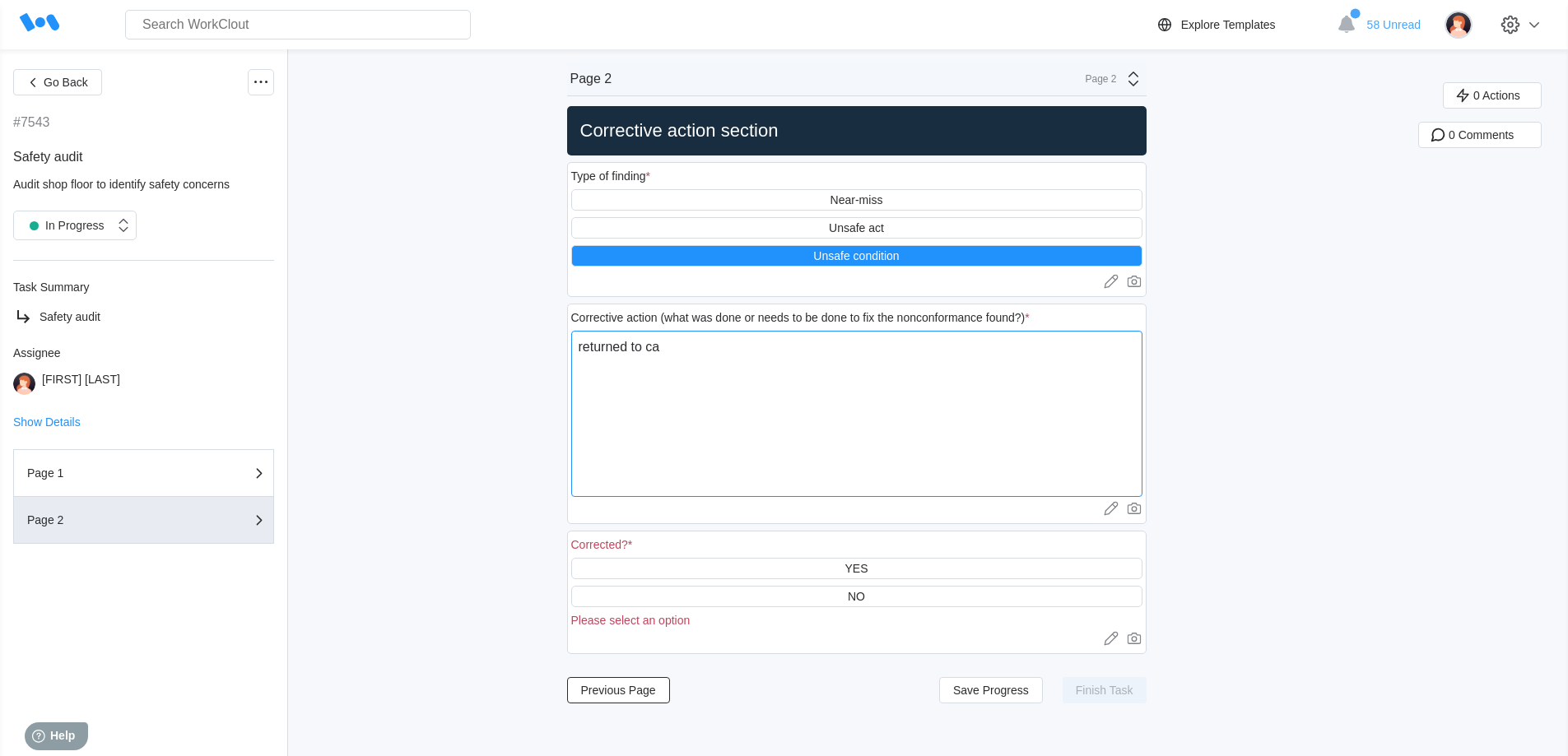 type on "returned to cag" 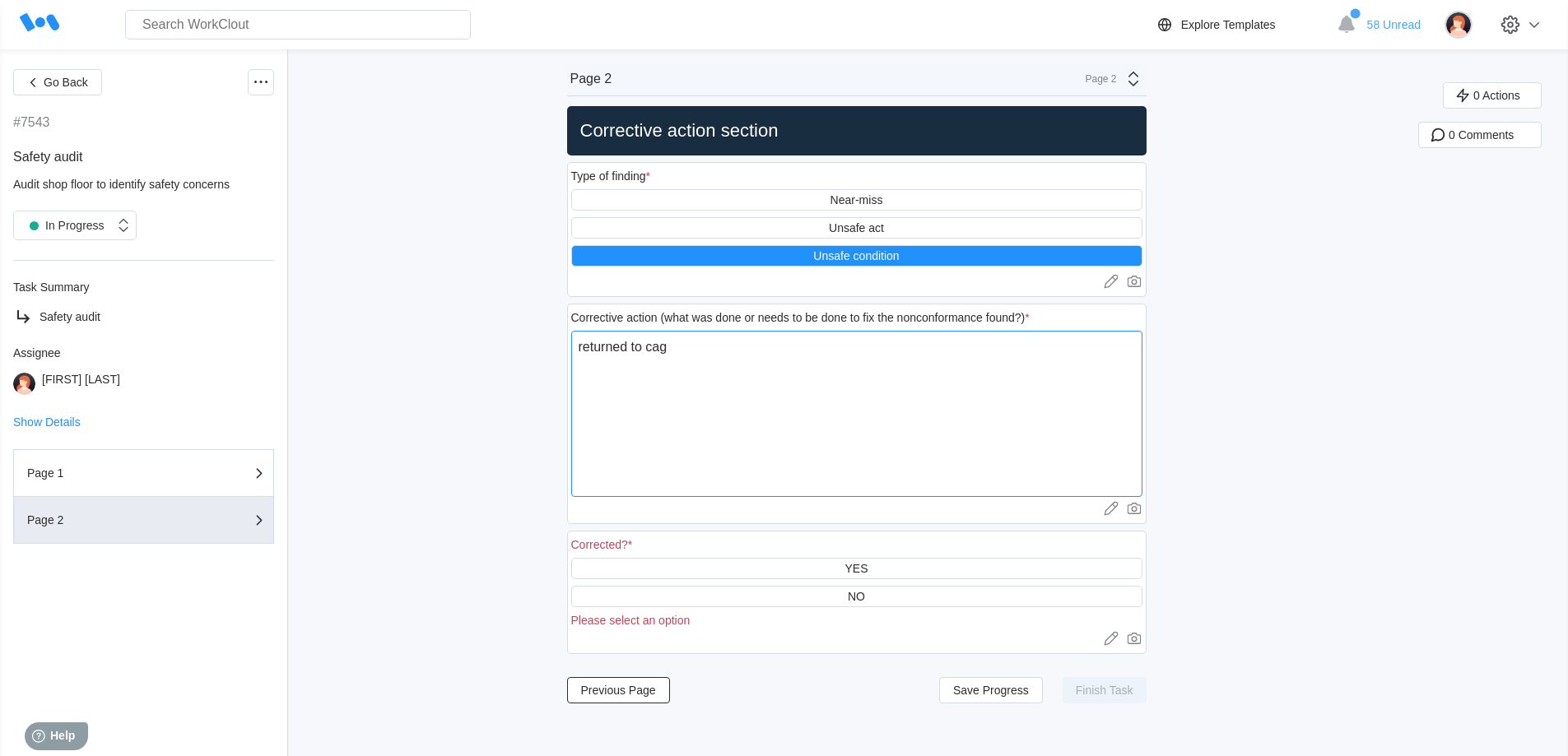 type on "returned to cage" 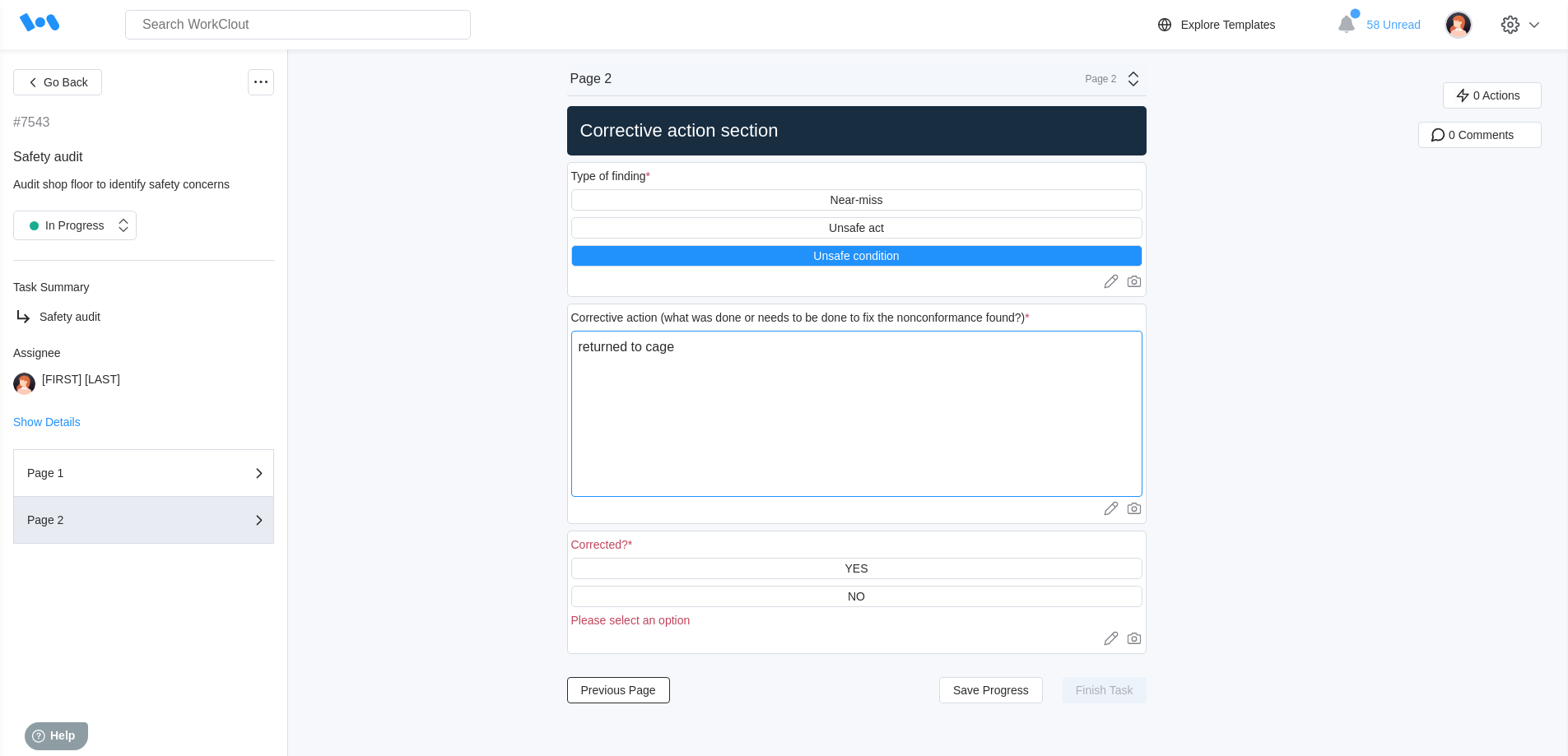 type on "returned to cage" 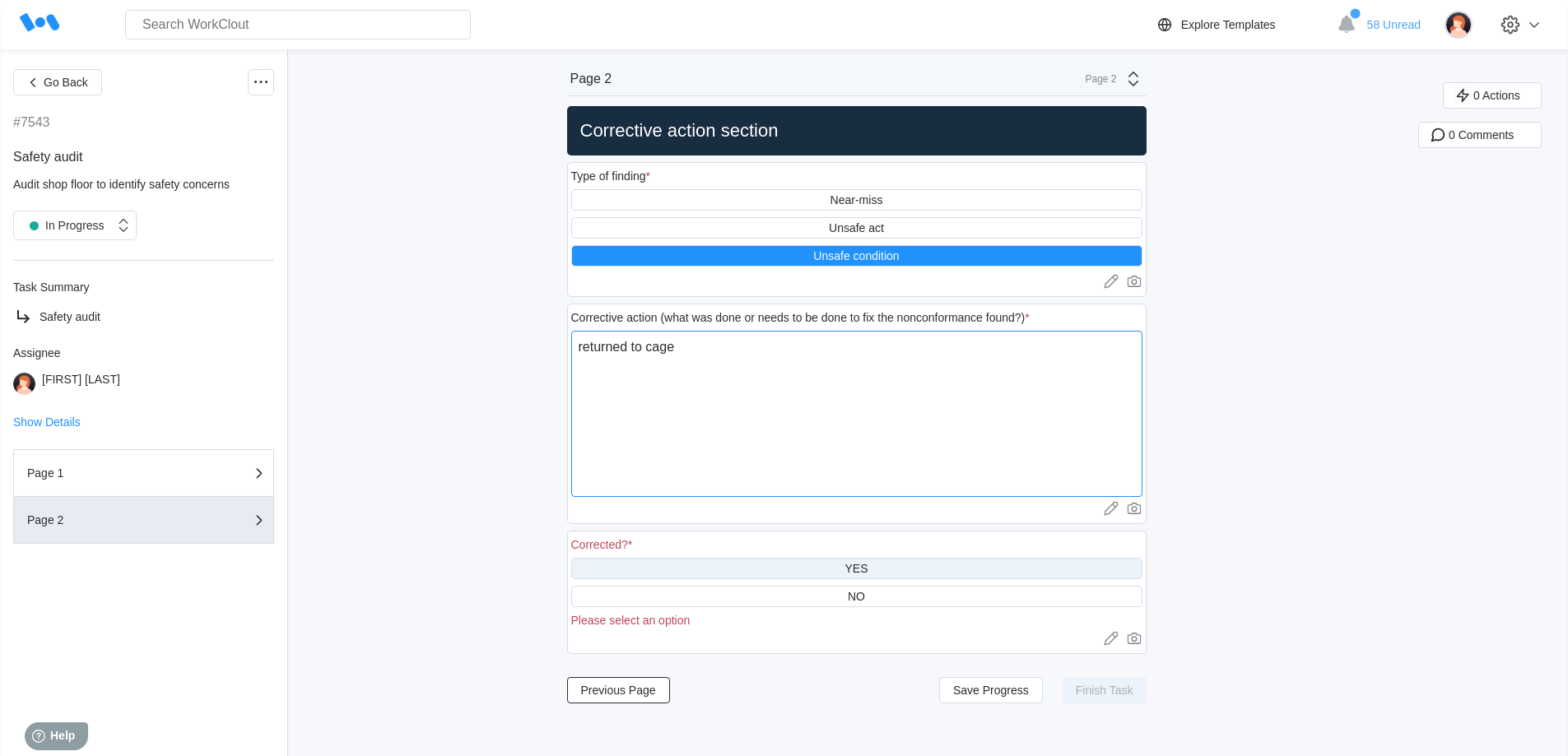 type on "returned to cage" 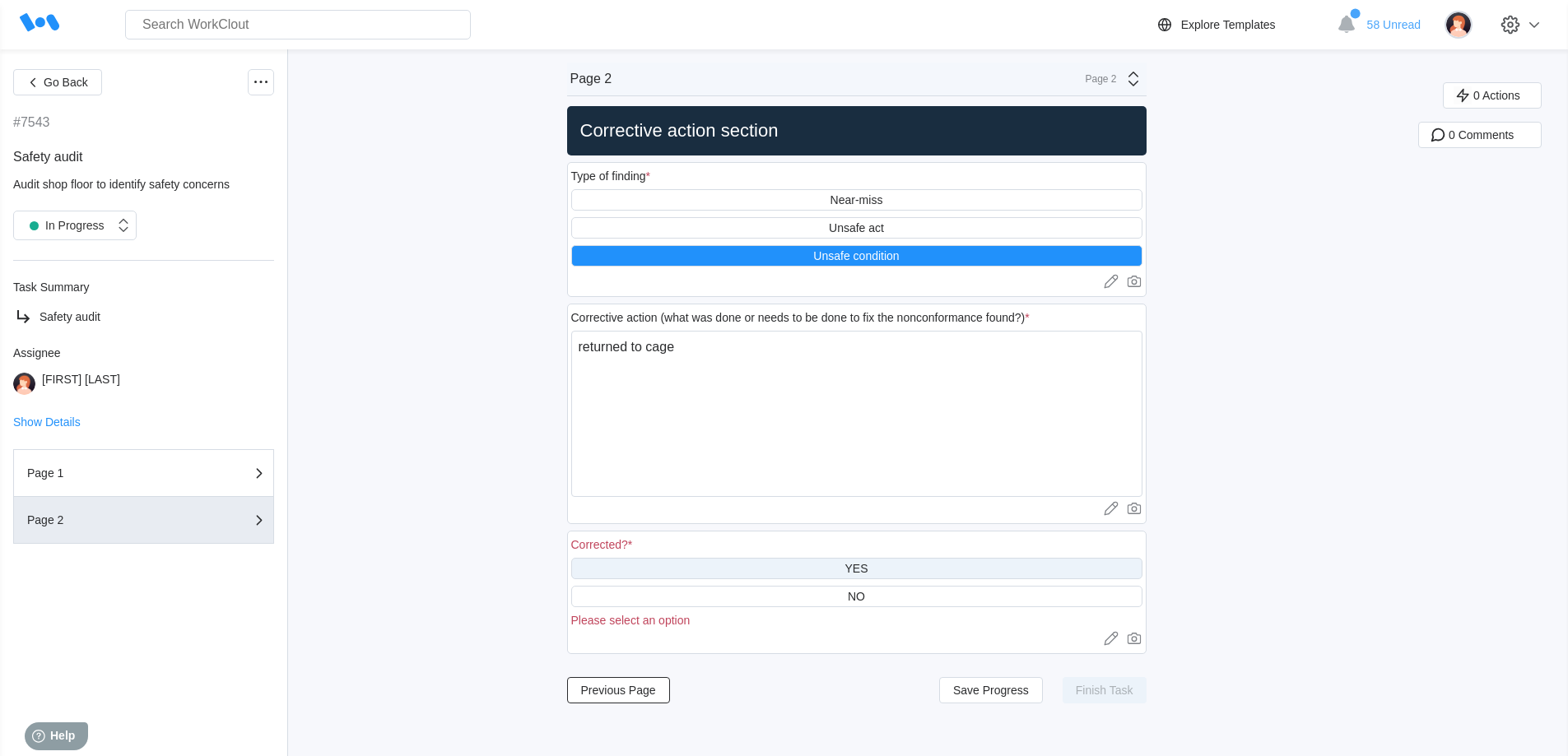 click on "YES" at bounding box center (857, 568) 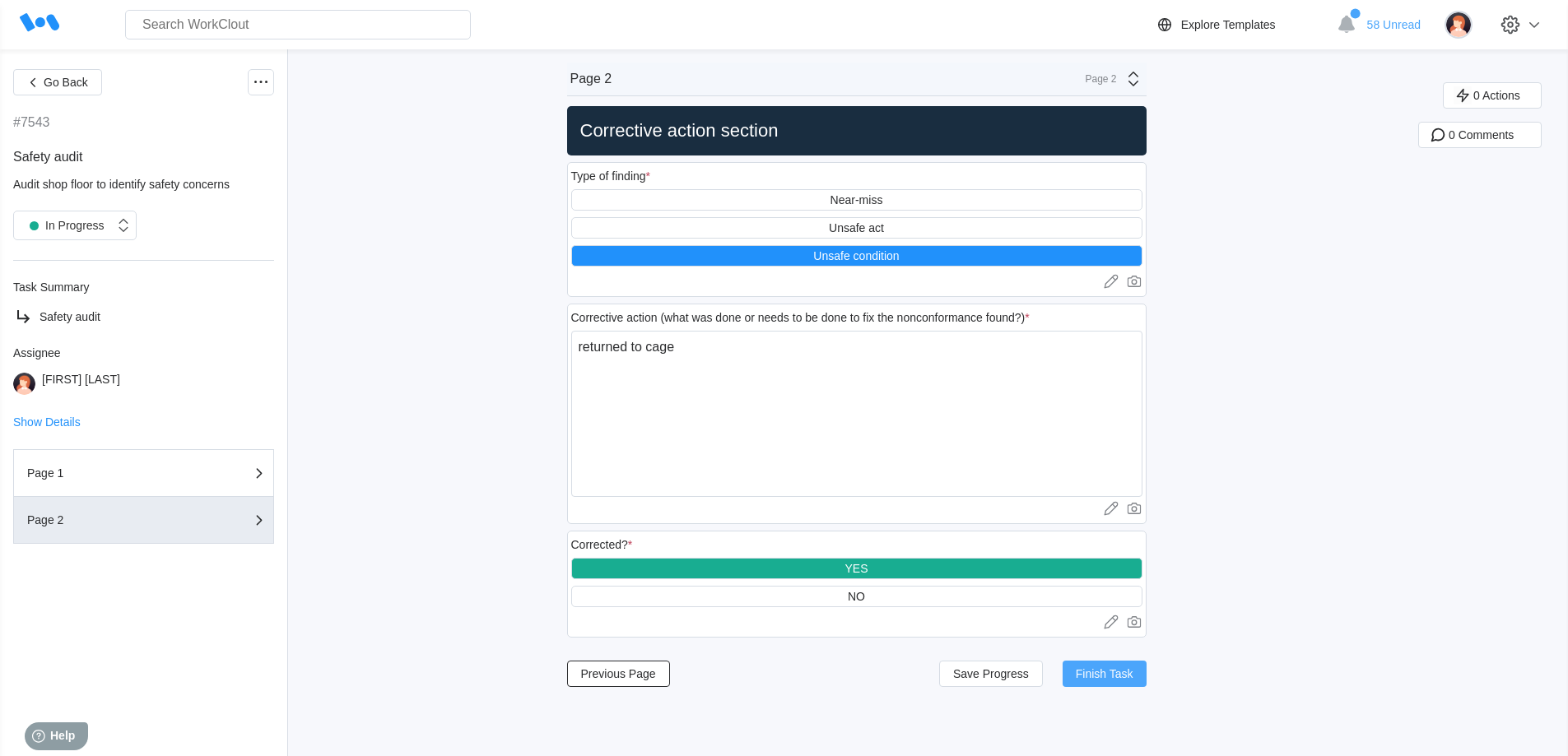 drag, startPoint x: 1156, startPoint y: 673, endPoint x: 1145, endPoint y: 675, distance: 11.18034 